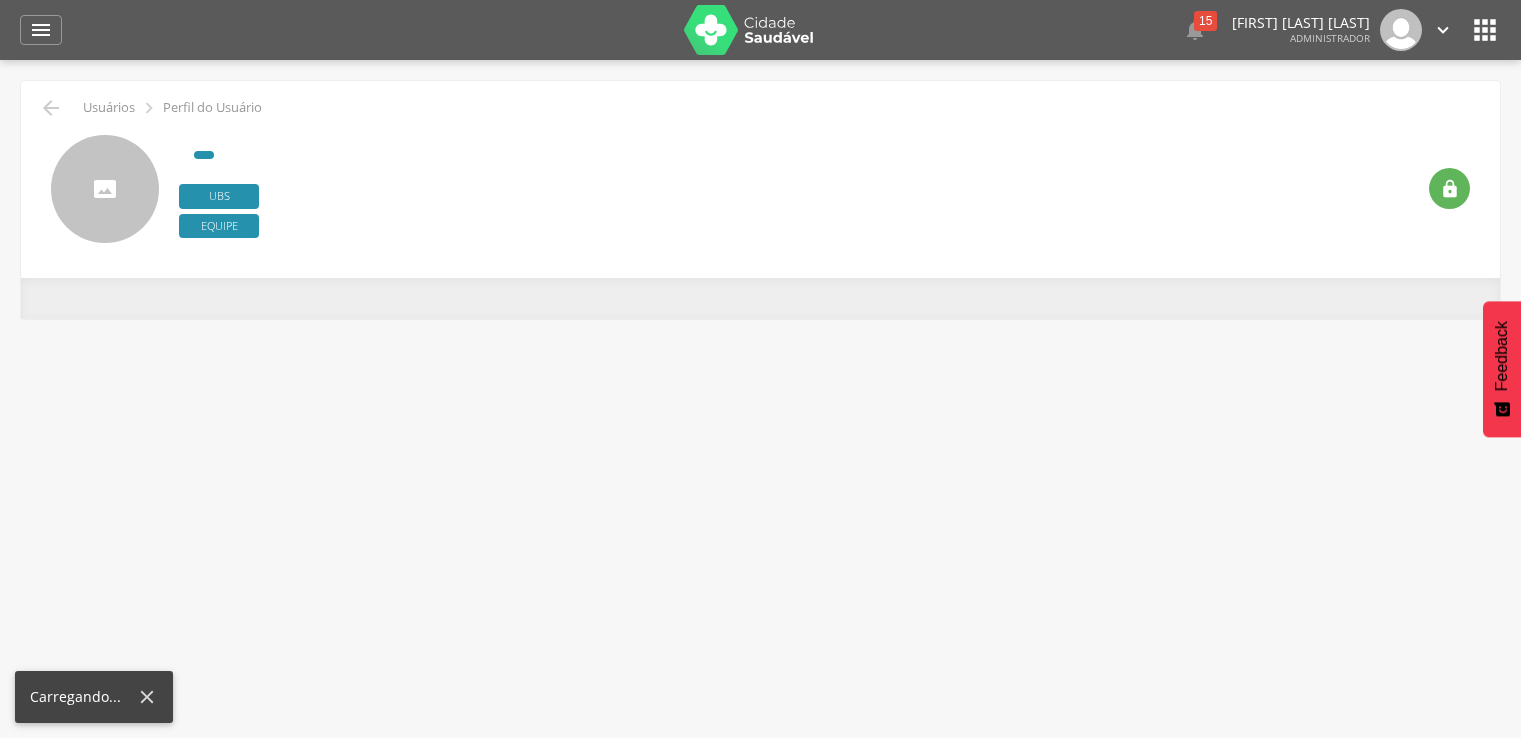 scroll, scrollTop: 0, scrollLeft: 0, axis: both 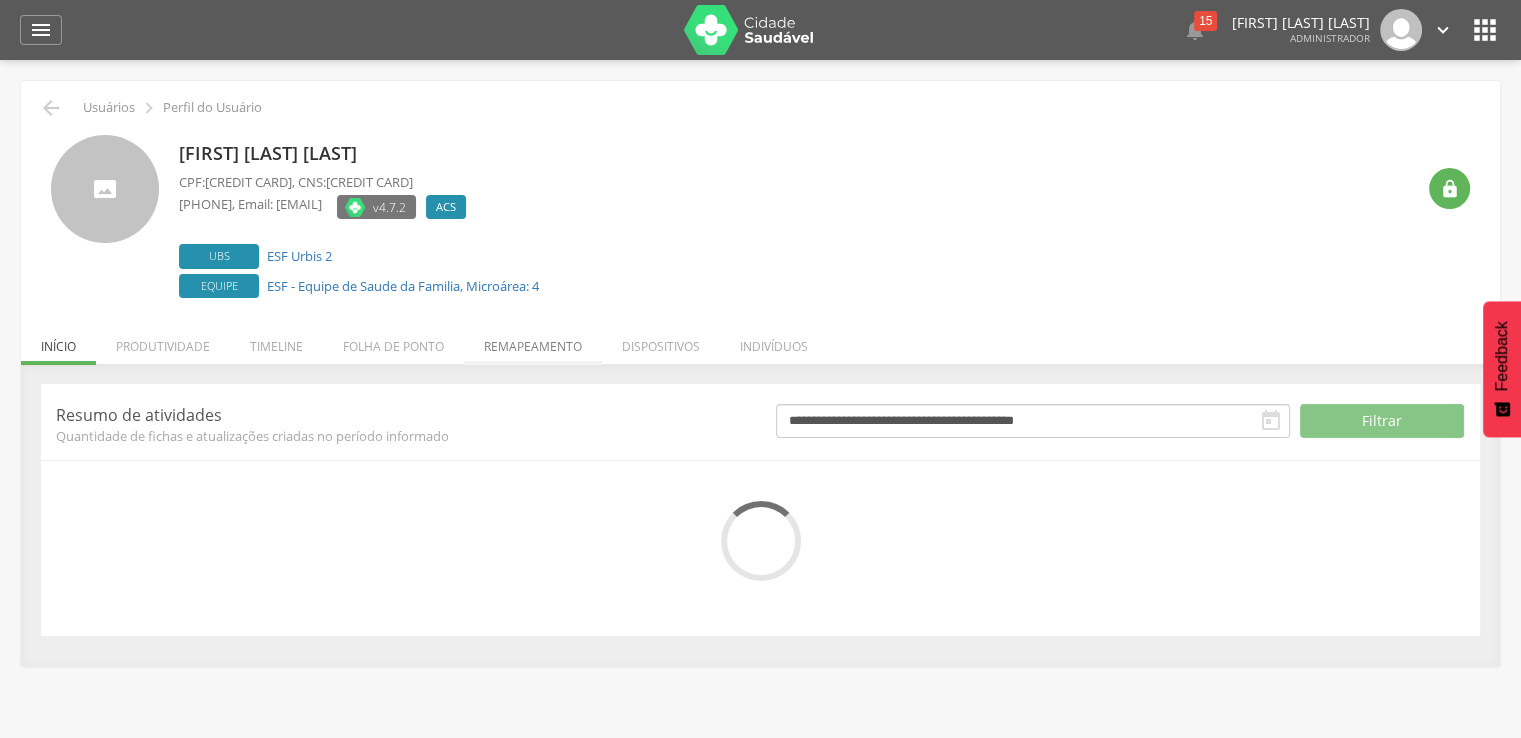 click on "Remapeamento" at bounding box center (533, 341) 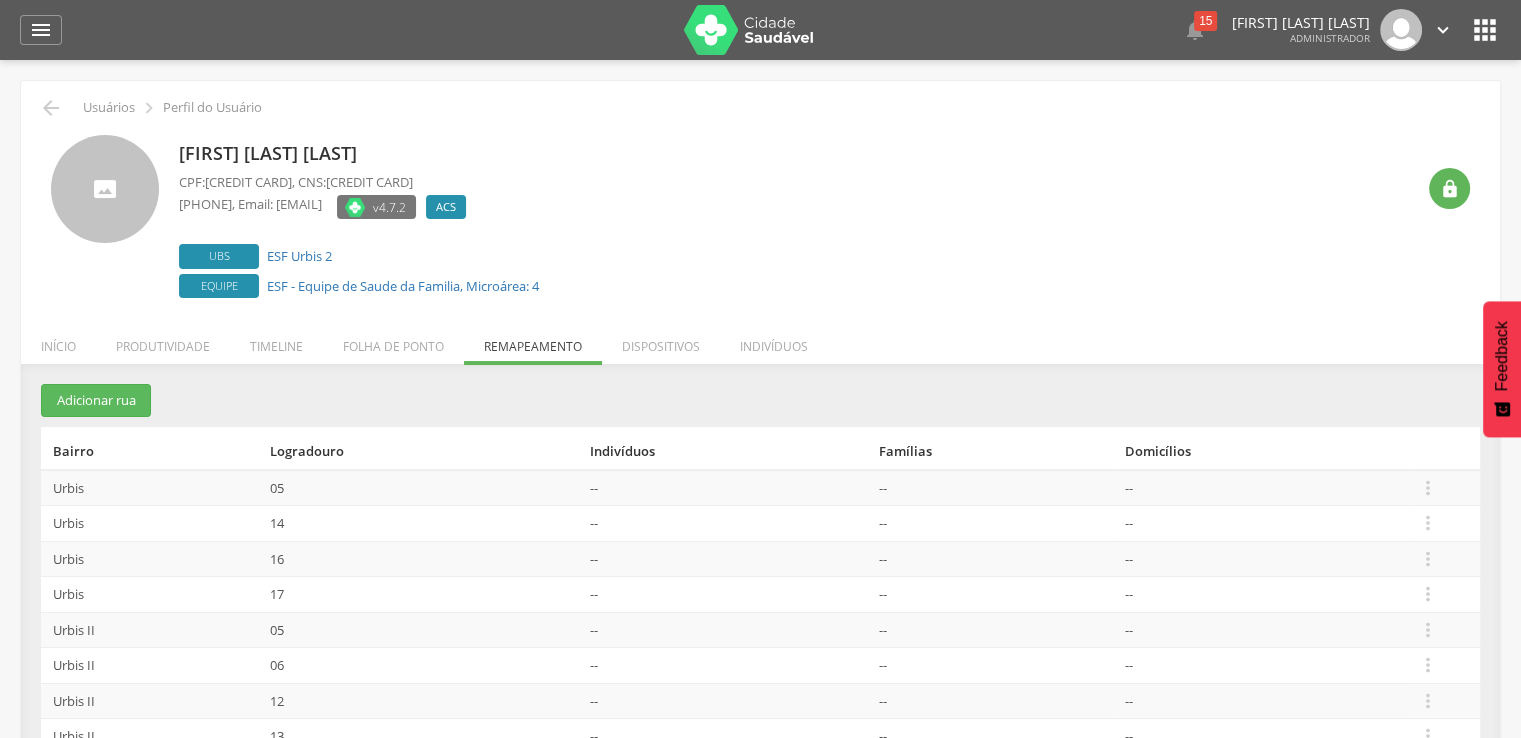 scroll, scrollTop: 200, scrollLeft: 0, axis: vertical 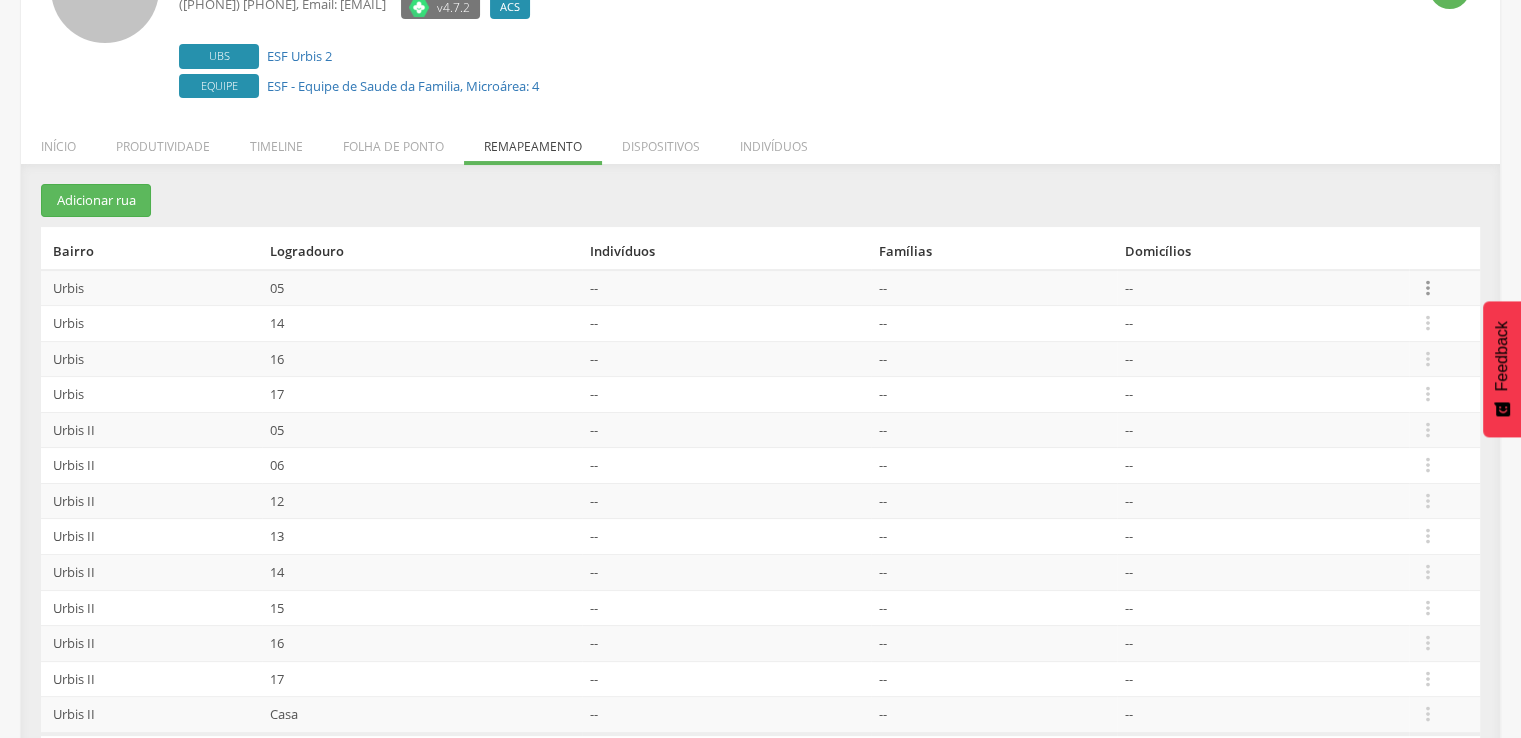 click on "" at bounding box center [1428, 288] 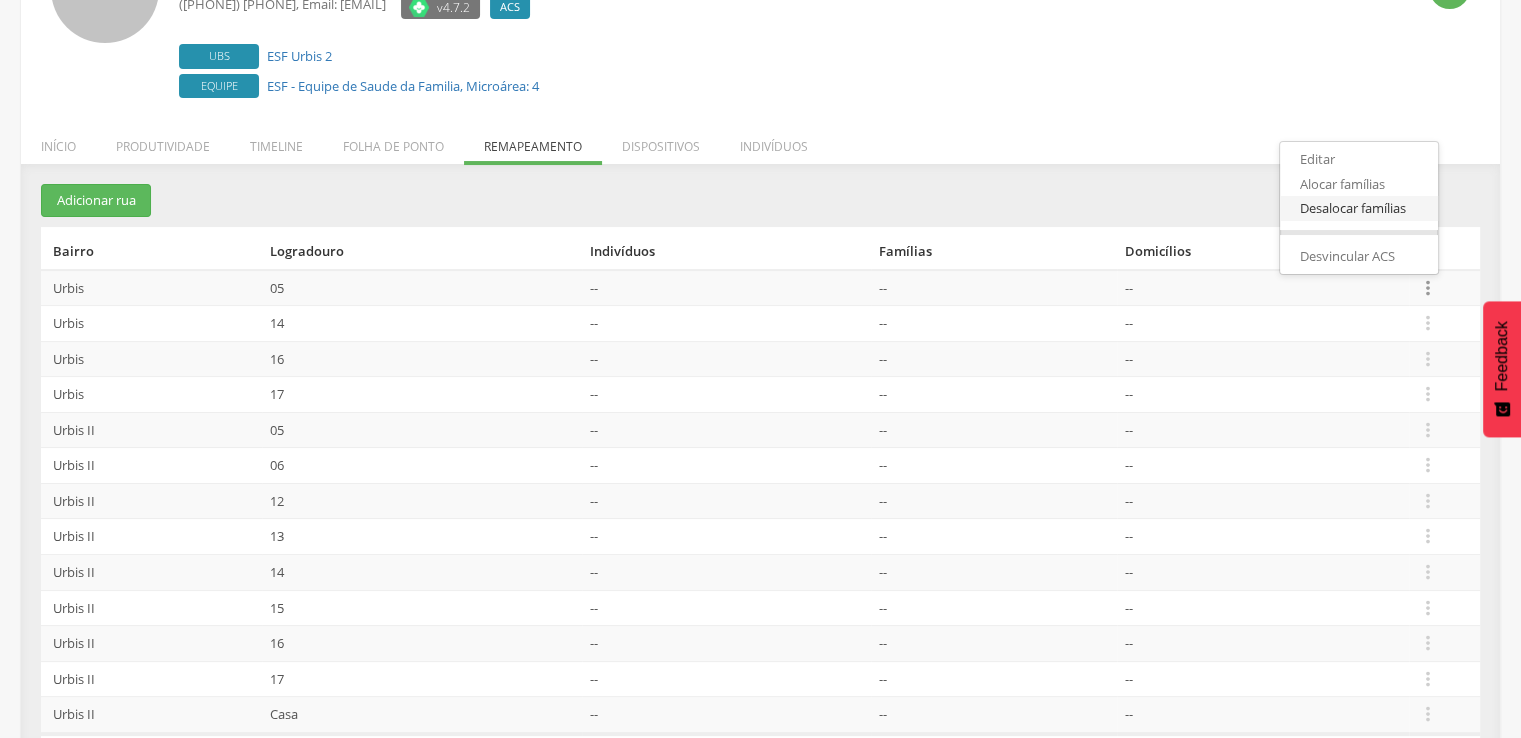 click on "Desalocar famílias" at bounding box center [1359, 208] 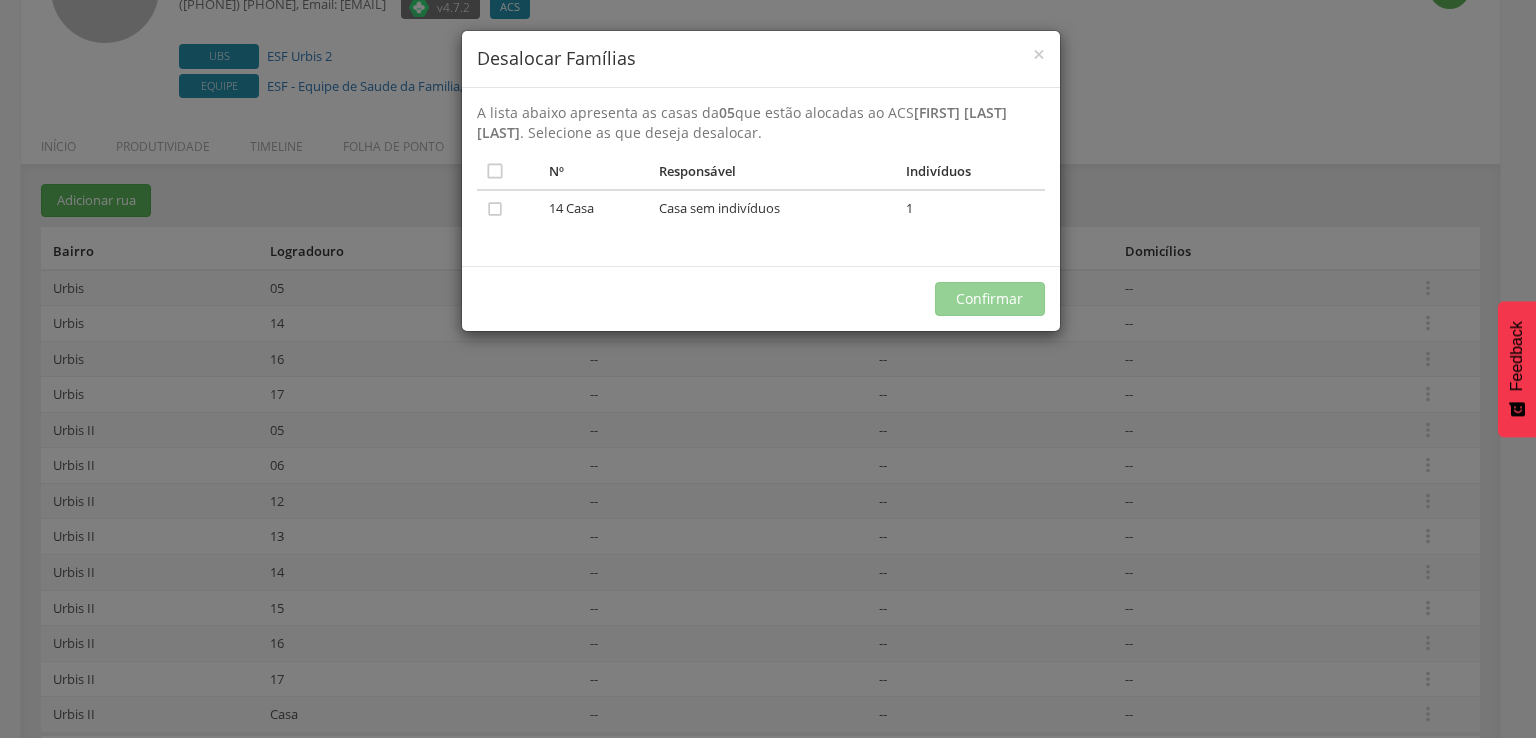 click on "A lista abaixo apresenta as casas da 05 que estão alocadas ao ACS [LAST] [LAST]. Selecione as que deseja desalocar.

Nº
Responsável
Indivíduos
Último ACS
 14 Casa Casa sem indivíduos 1
Não existe nenhuma família associada a este ACS
Confirmar" at bounding box center (768, 369) 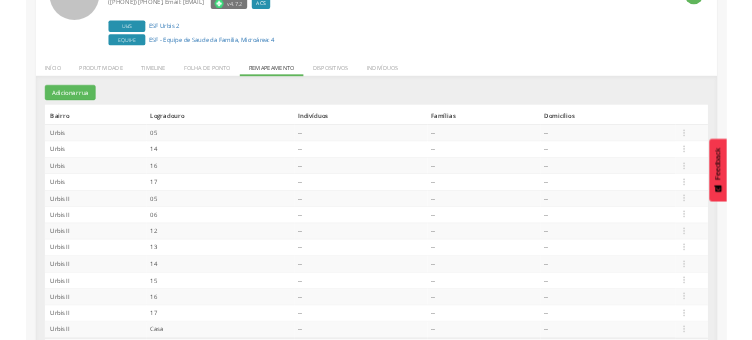 scroll, scrollTop: 260, scrollLeft: 0, axis: vertical 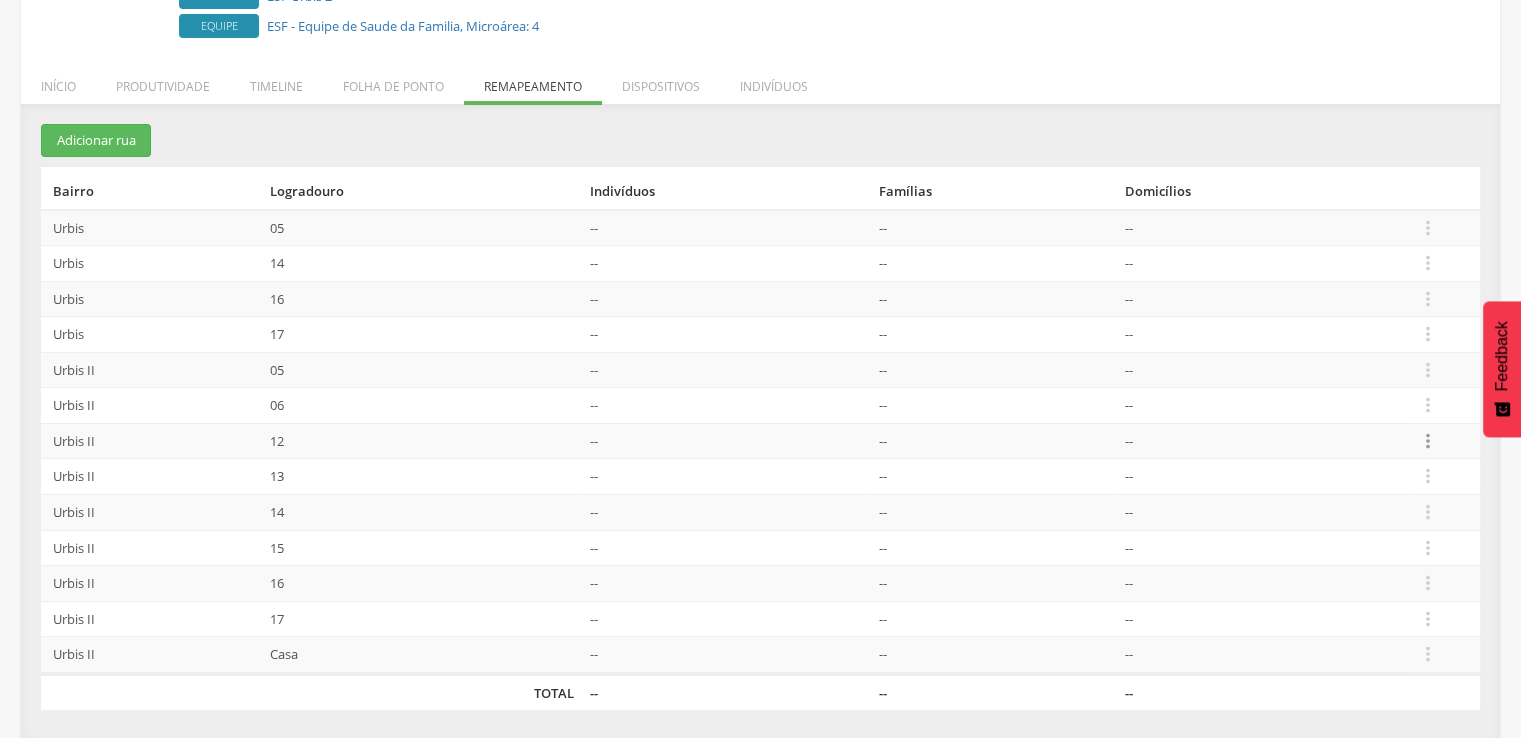 click on "" at bounding box center (1428, 441) 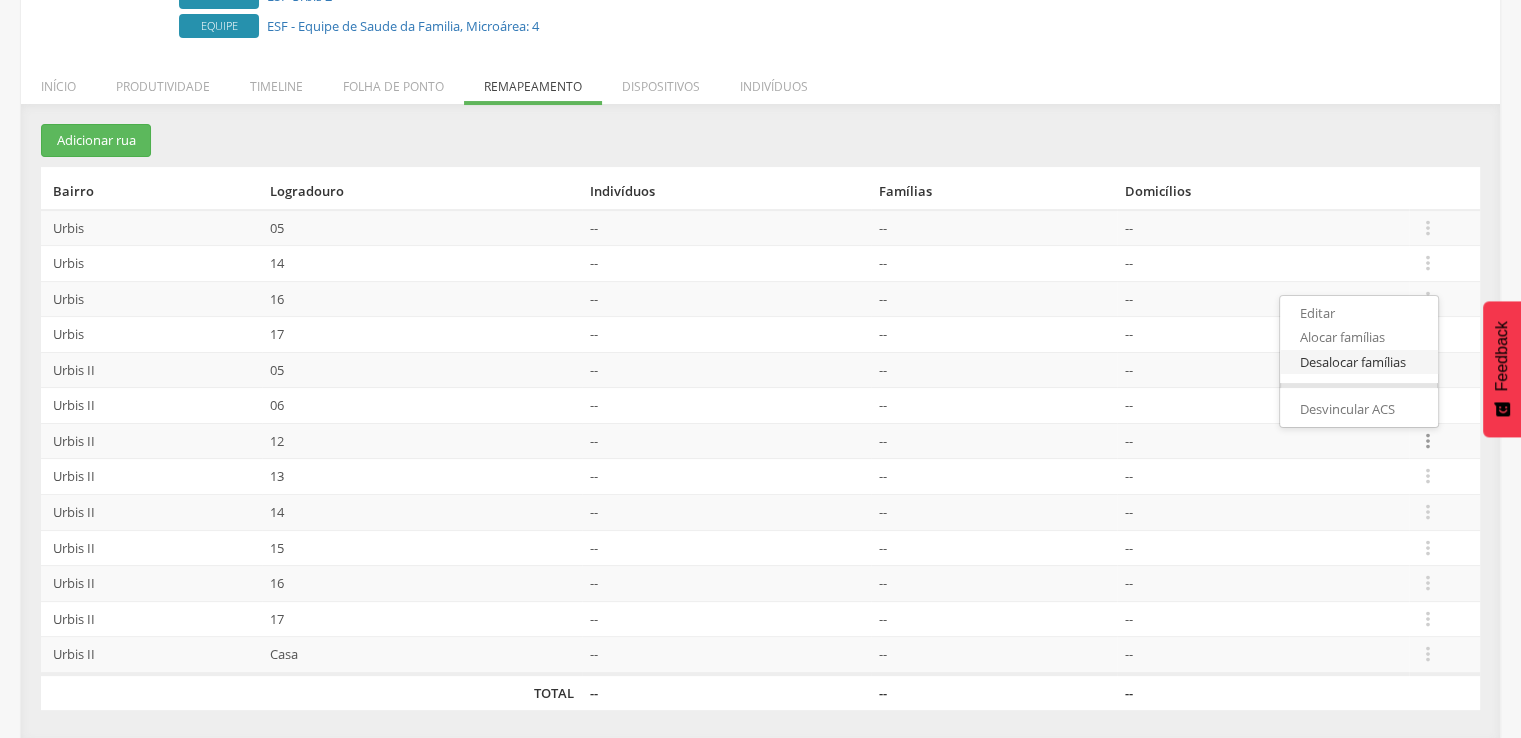 click on "Desalocar famílias" at bounding box center [1359, 362] 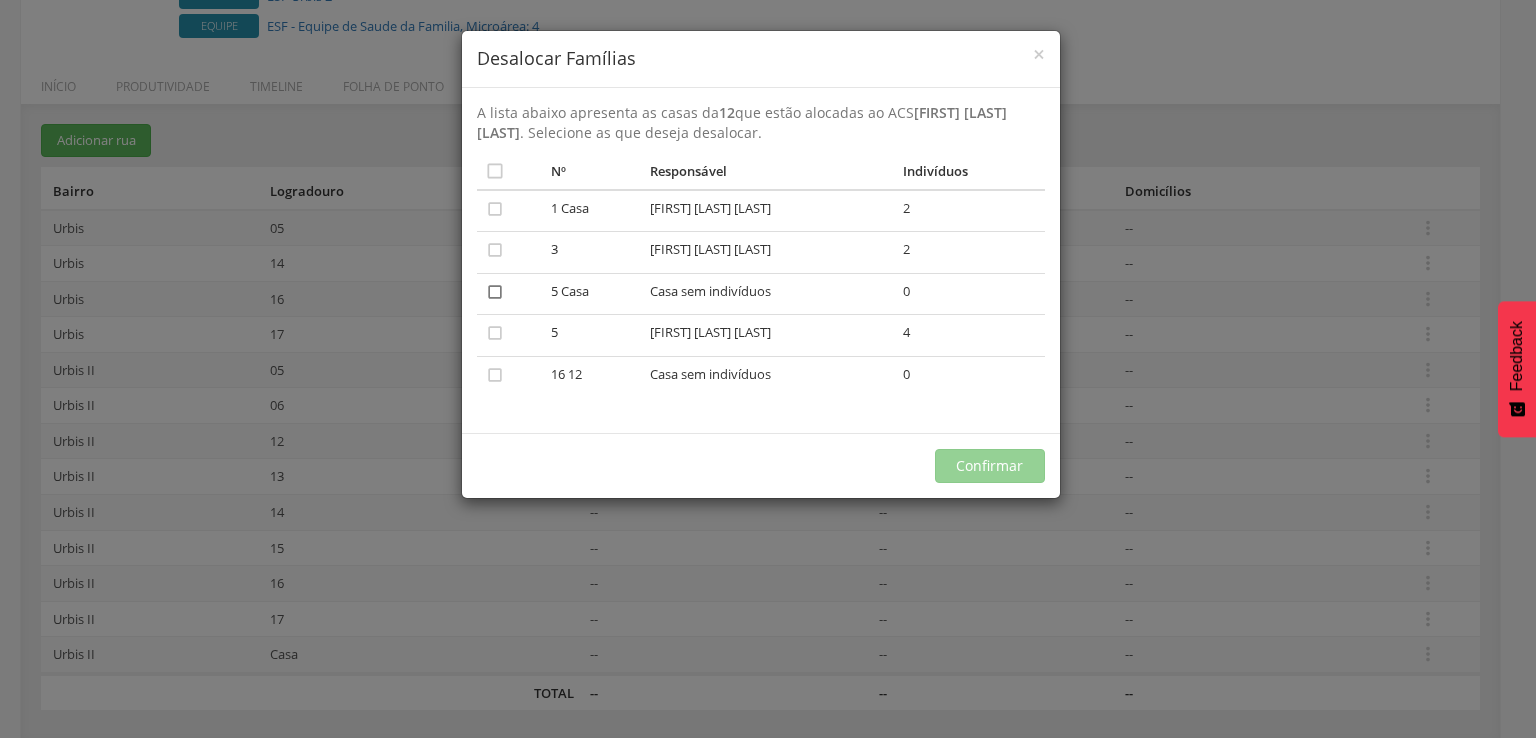 click on "" at bounding box center (495, 292) 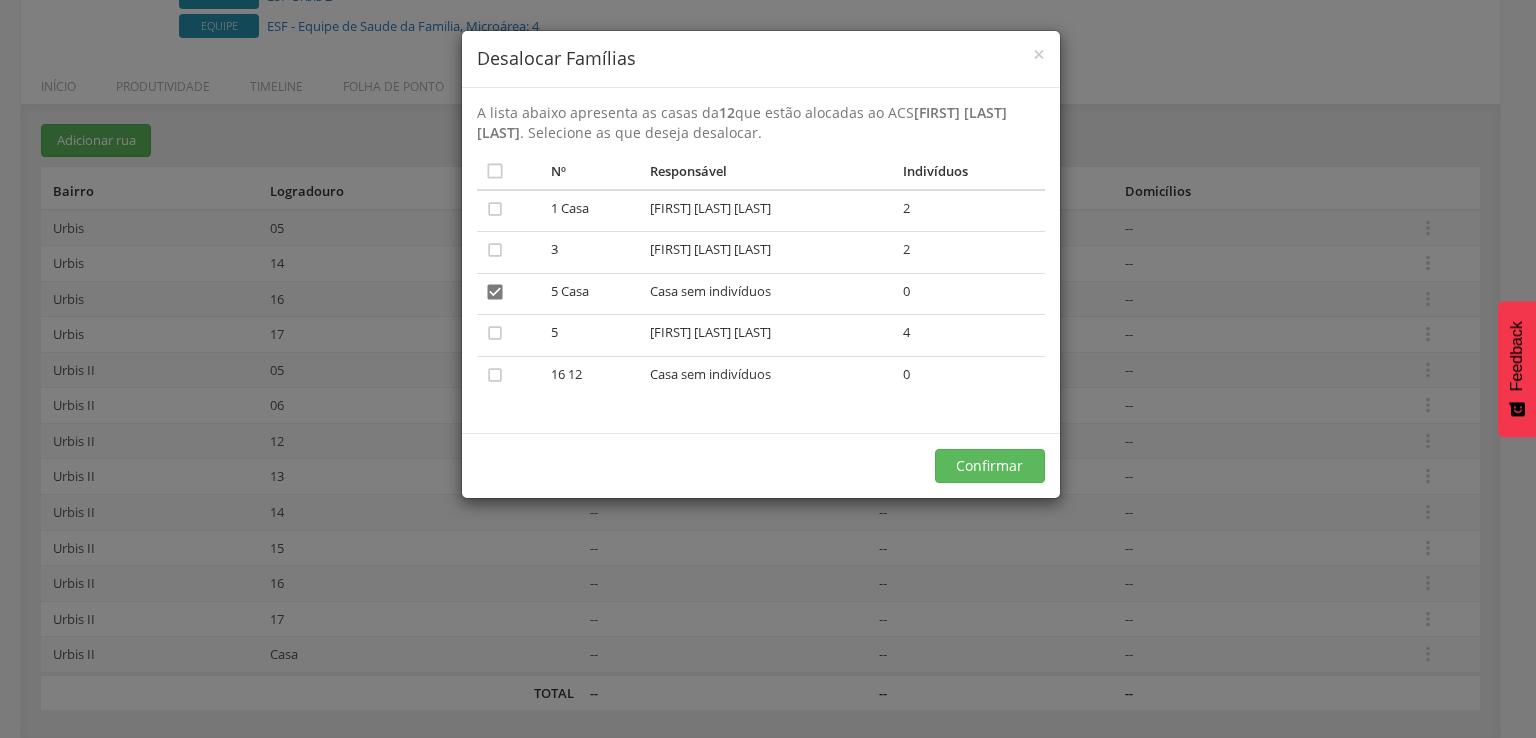 click on "" at bounding box center [510, 376] 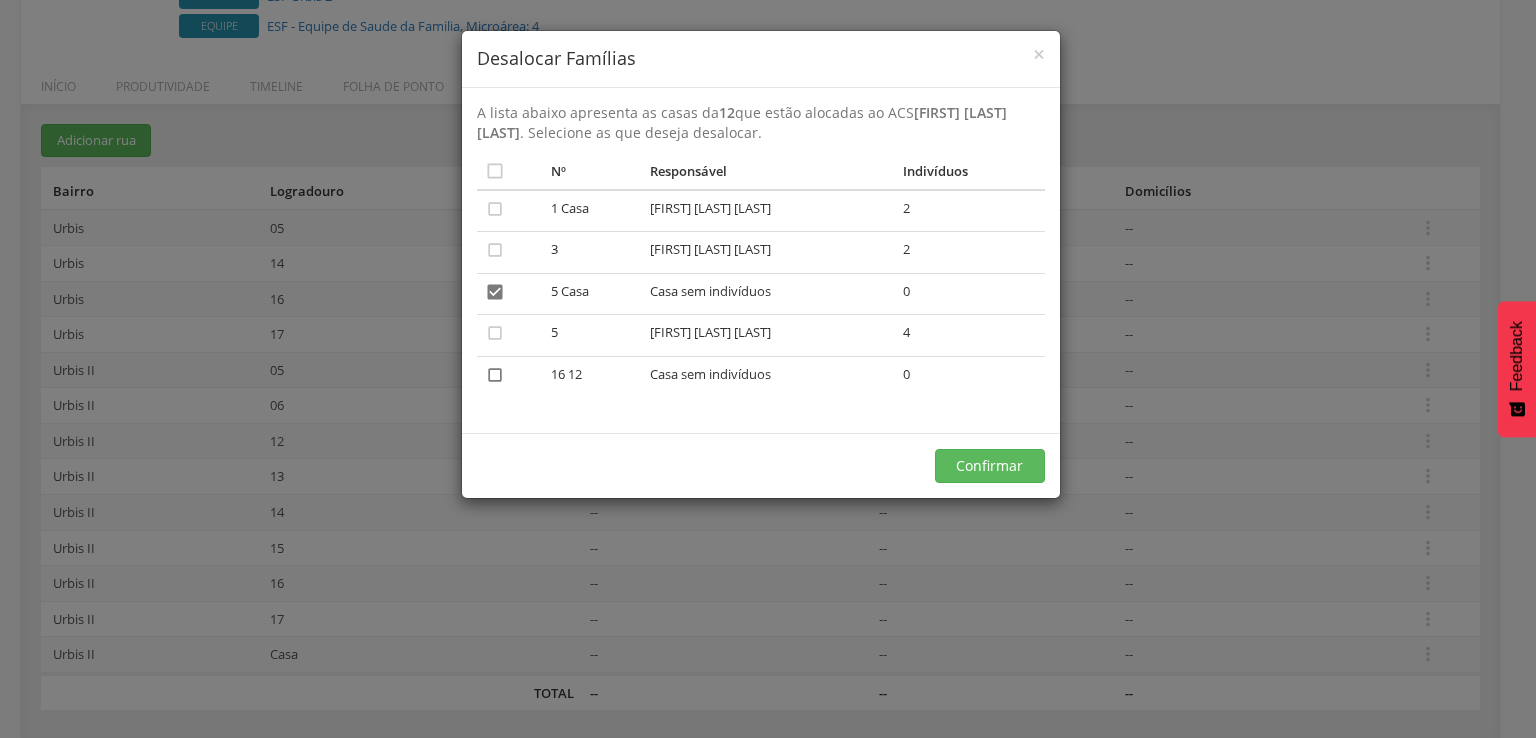 click on "" at bounding box center (495, 375) 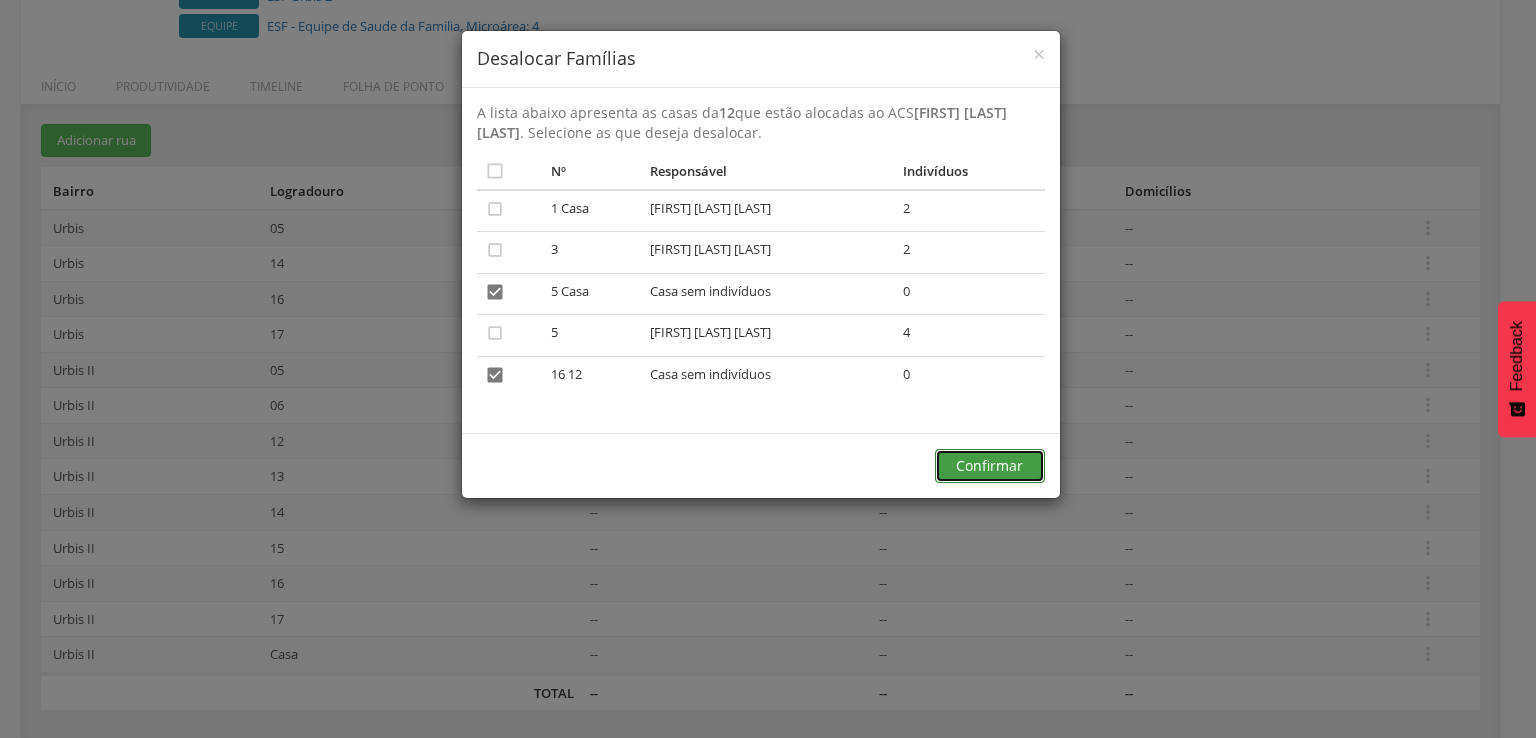 click on "Confirmar" at bounding box center (990, 466) 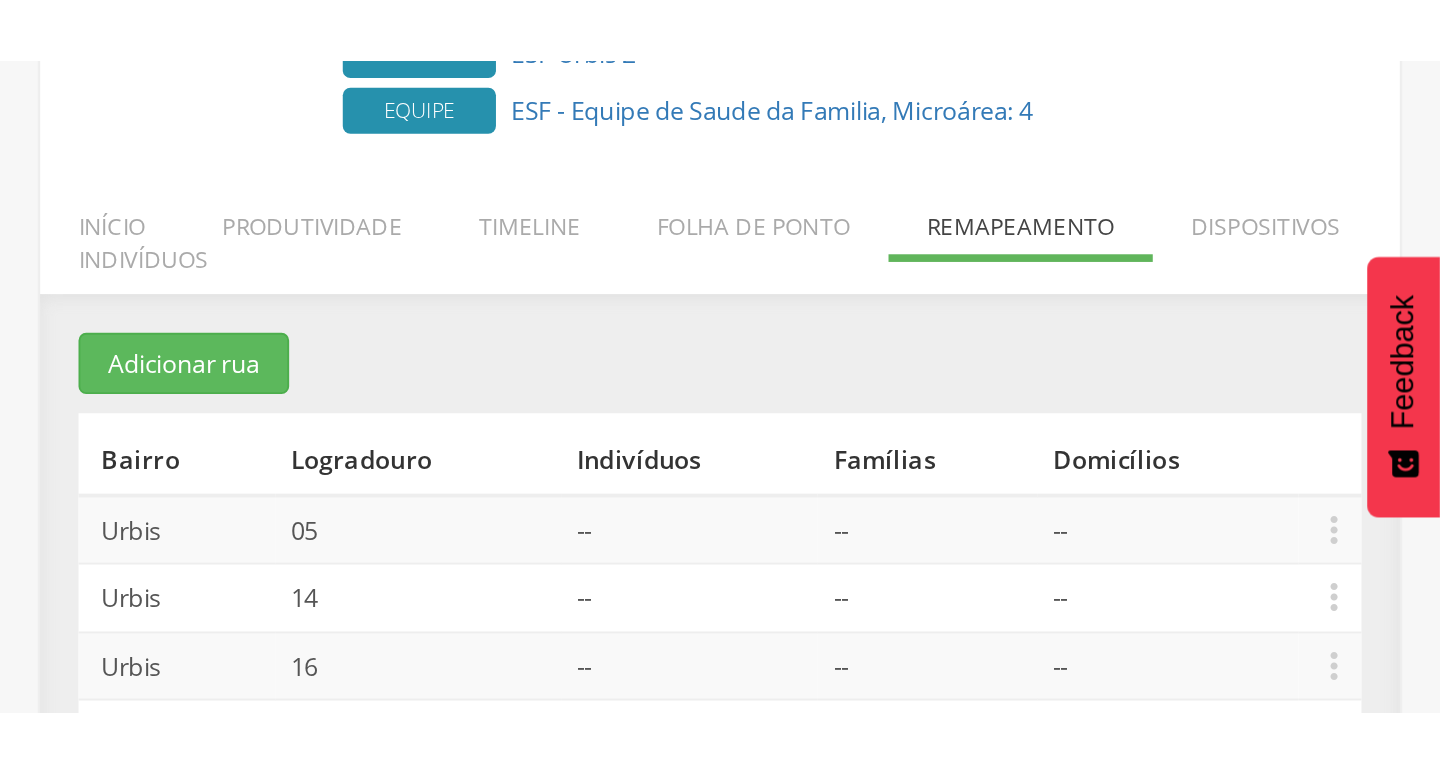 scroll, scrollTop: 228, scrollLeft: 0, axis: vertical 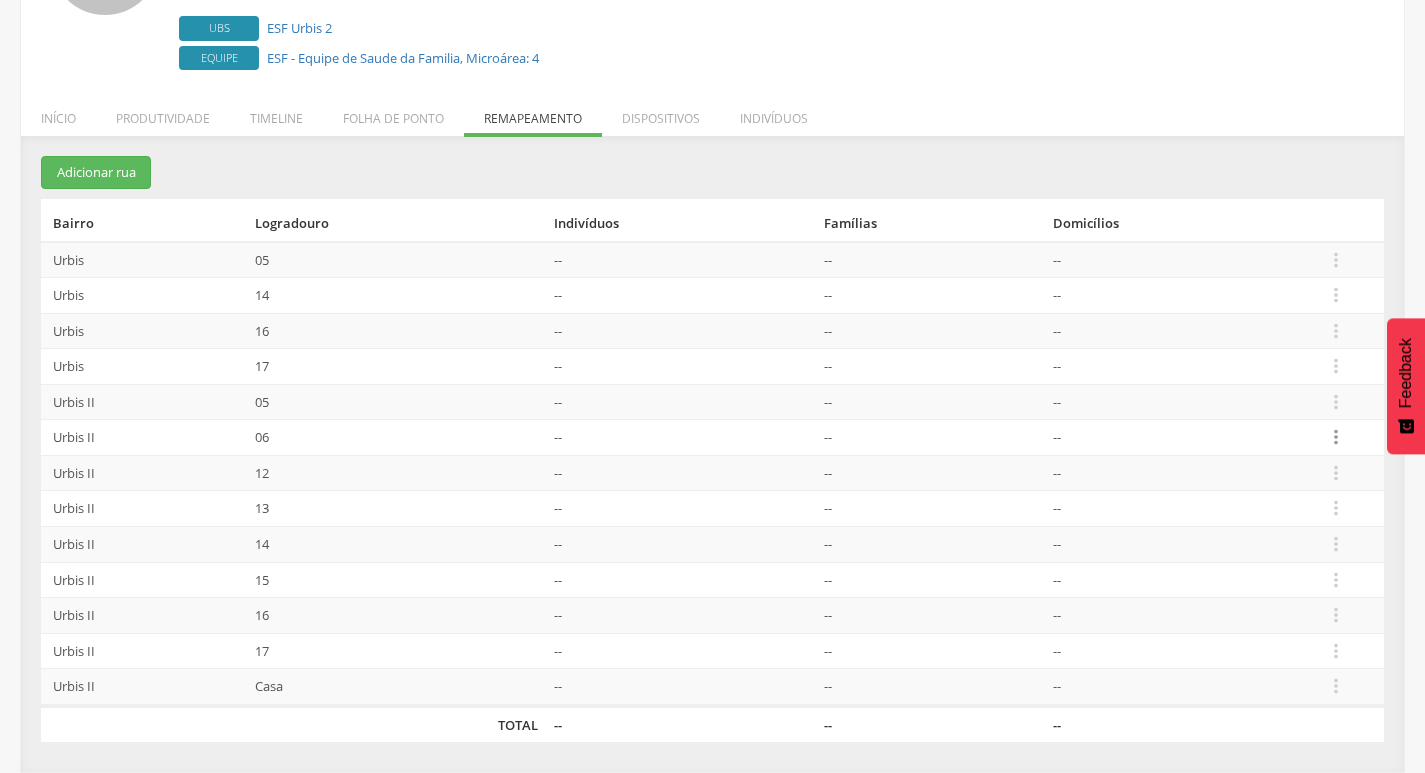 click on "" at bounding box center [1336, 437] 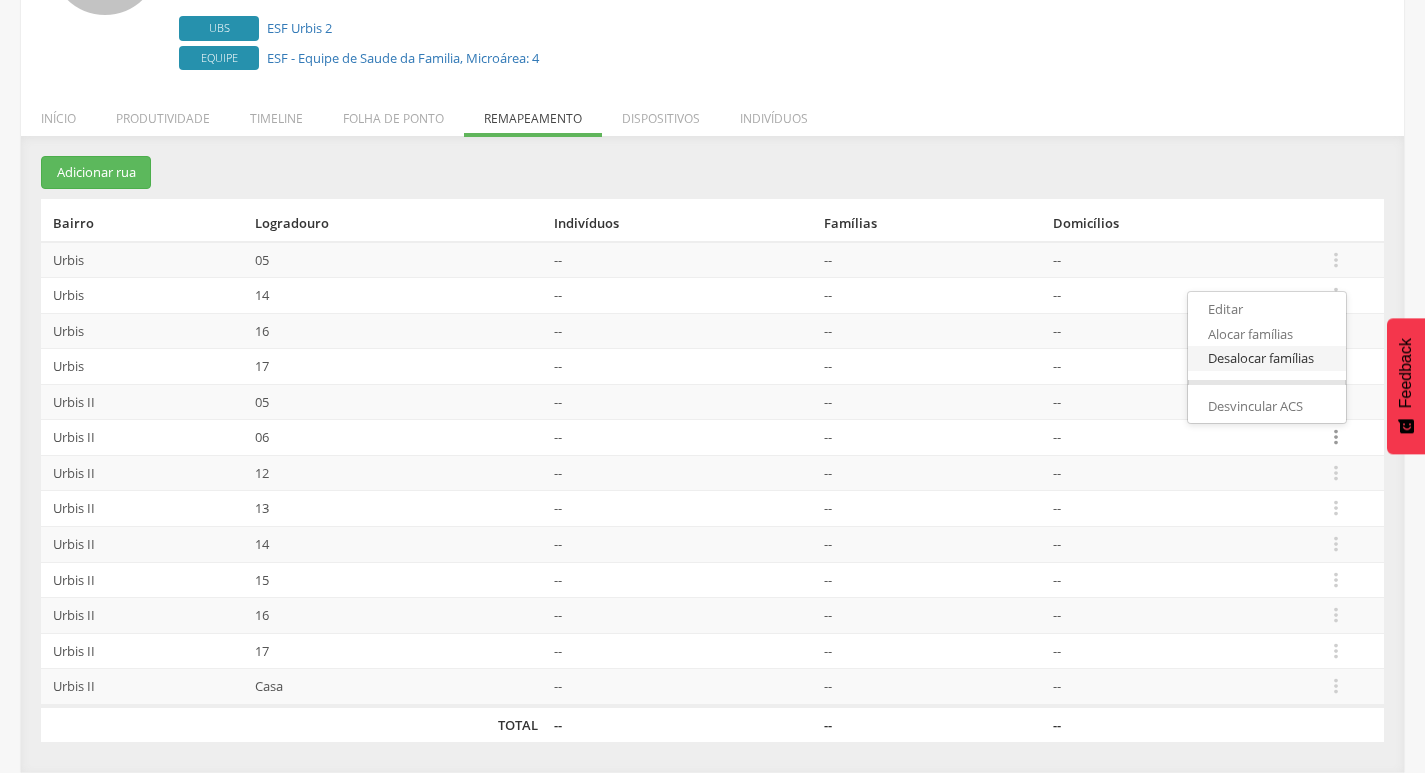 click on "Desalocar famílias" at bounding box center [1267, 358] 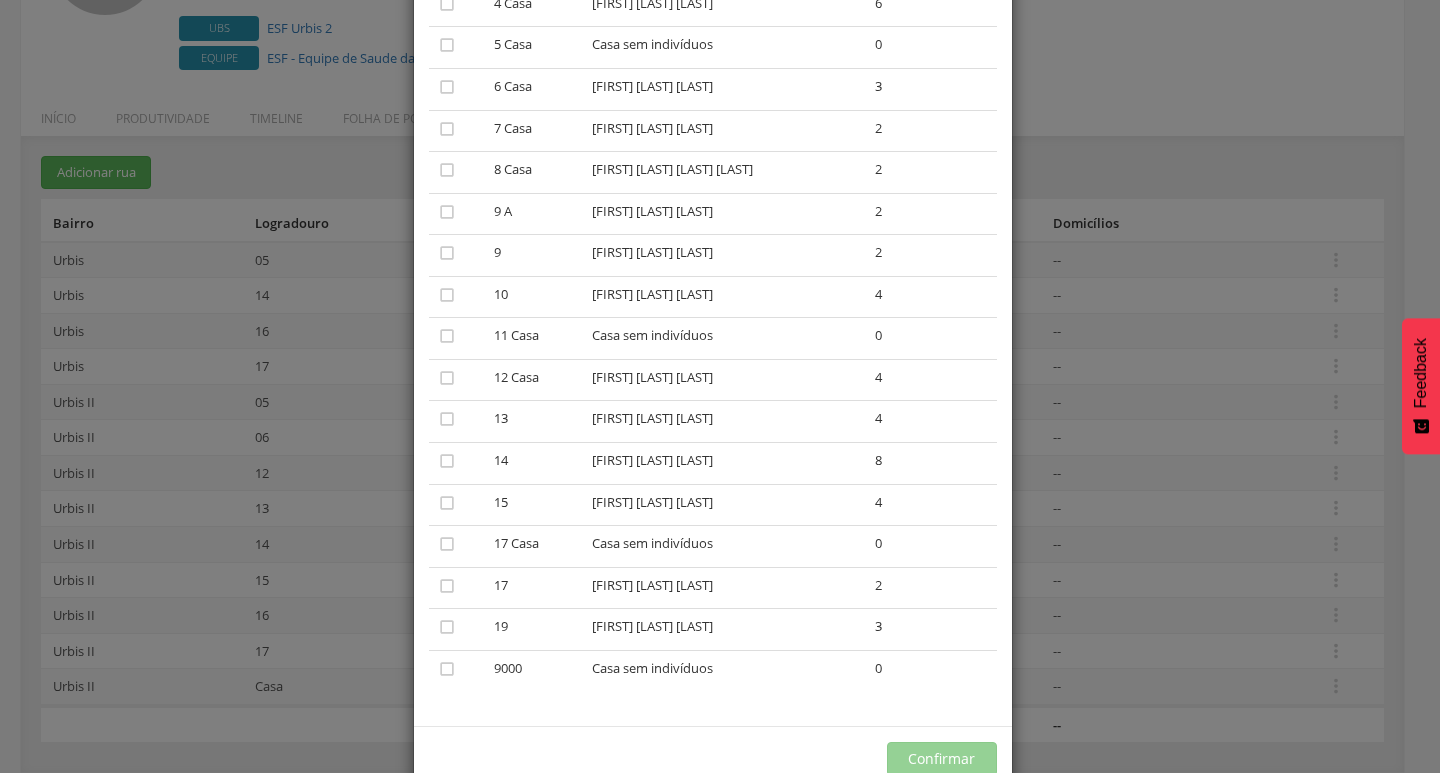 scroll, scrollTop: 337, scrollLeft: 0, axis: vertical 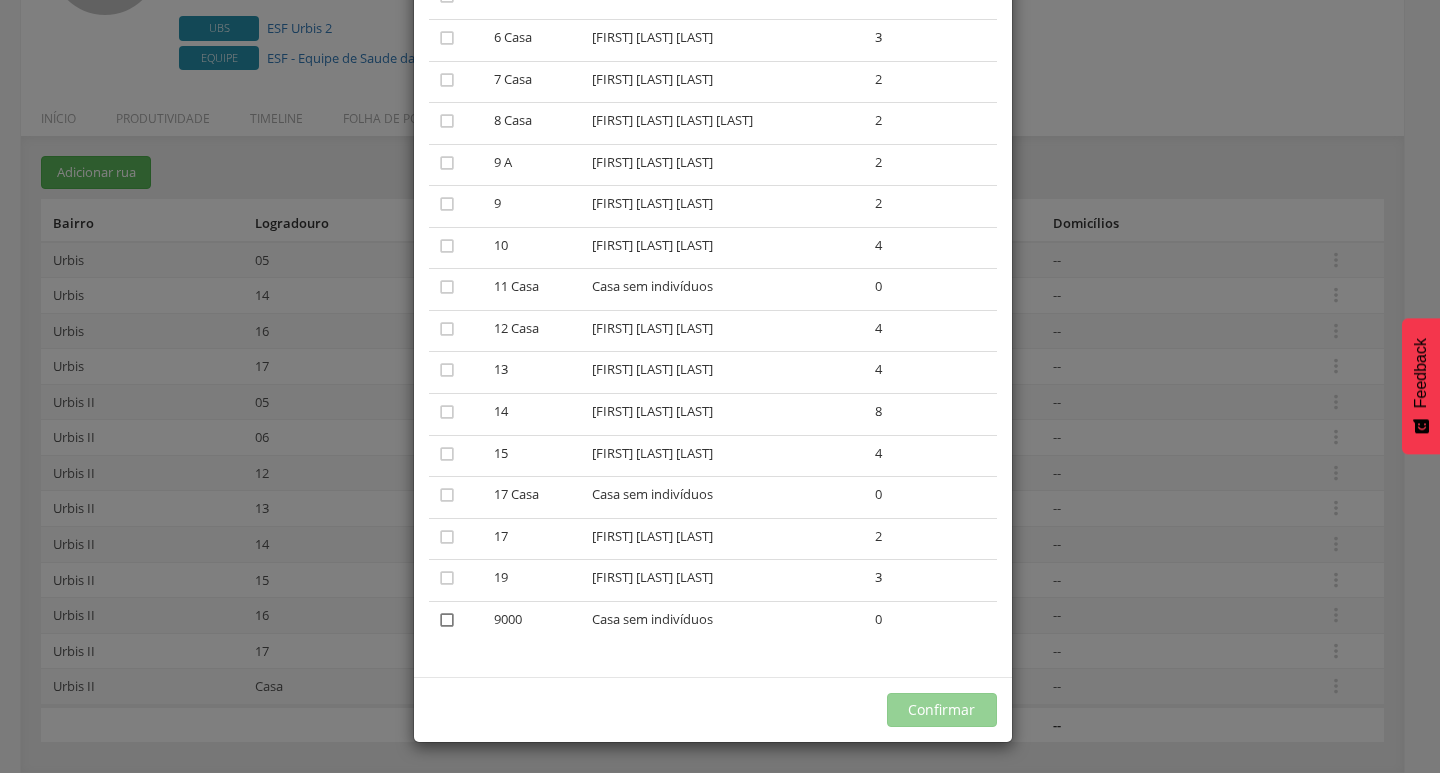 click on "" at bounding box center (447, 620) 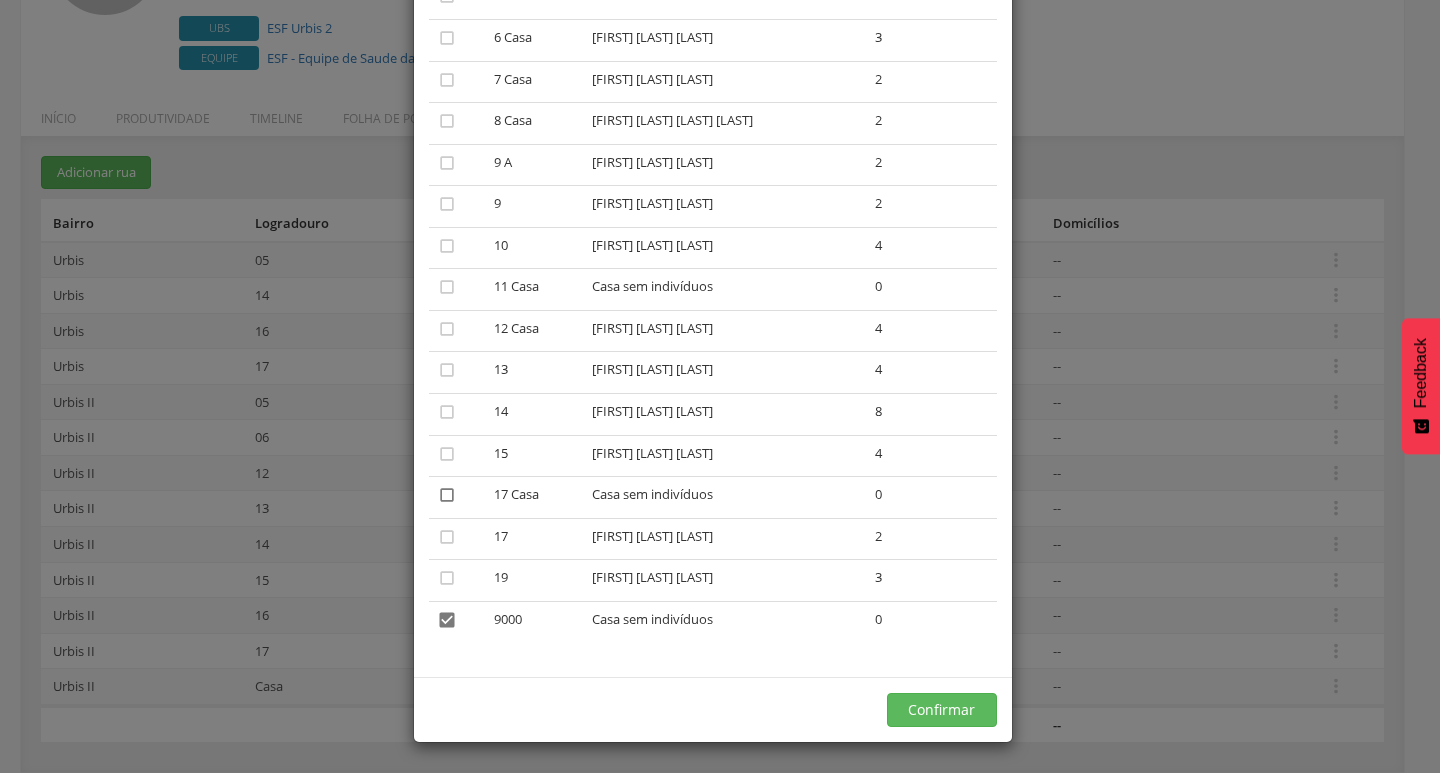 click on "" at bounding box center (447, 495) 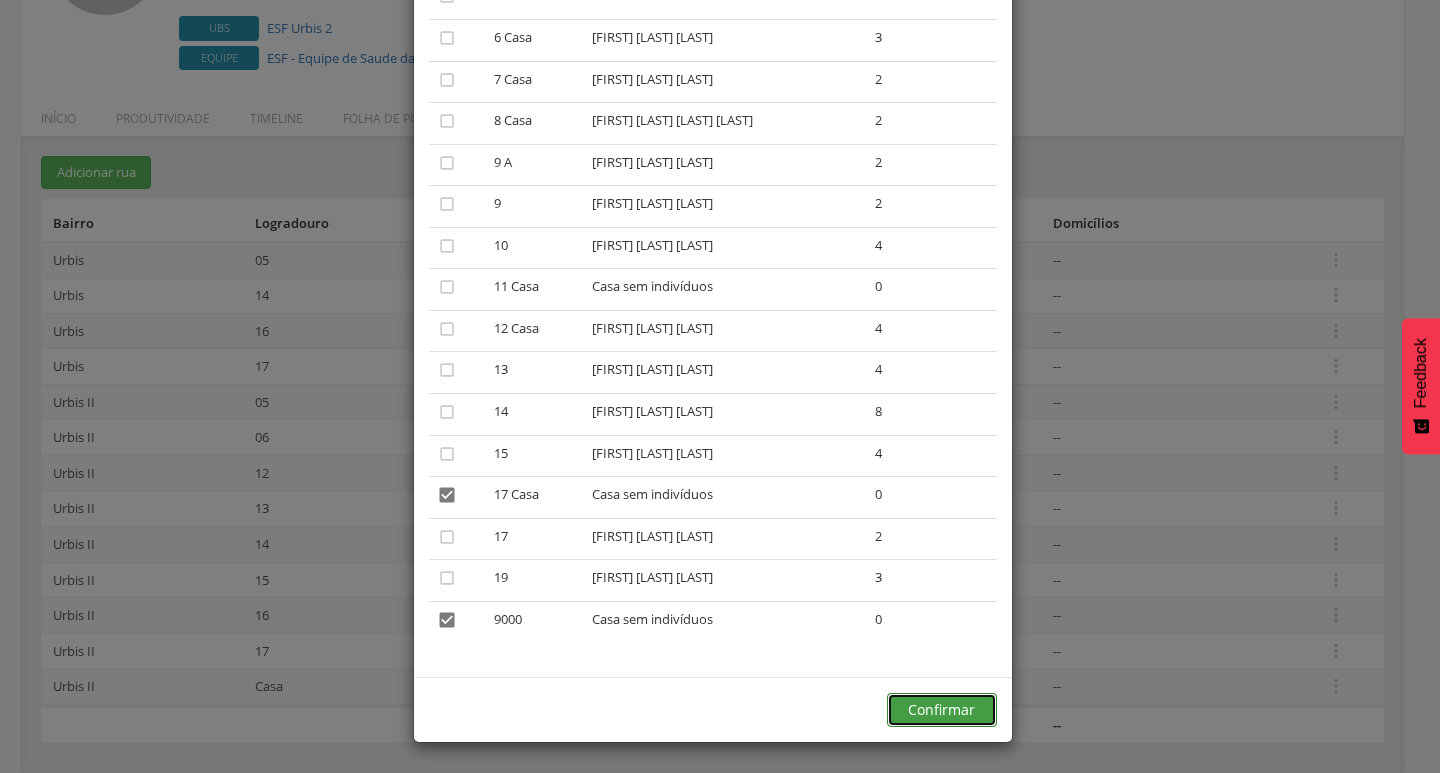 click on "Confirmar" at bounding box center [942, 710] 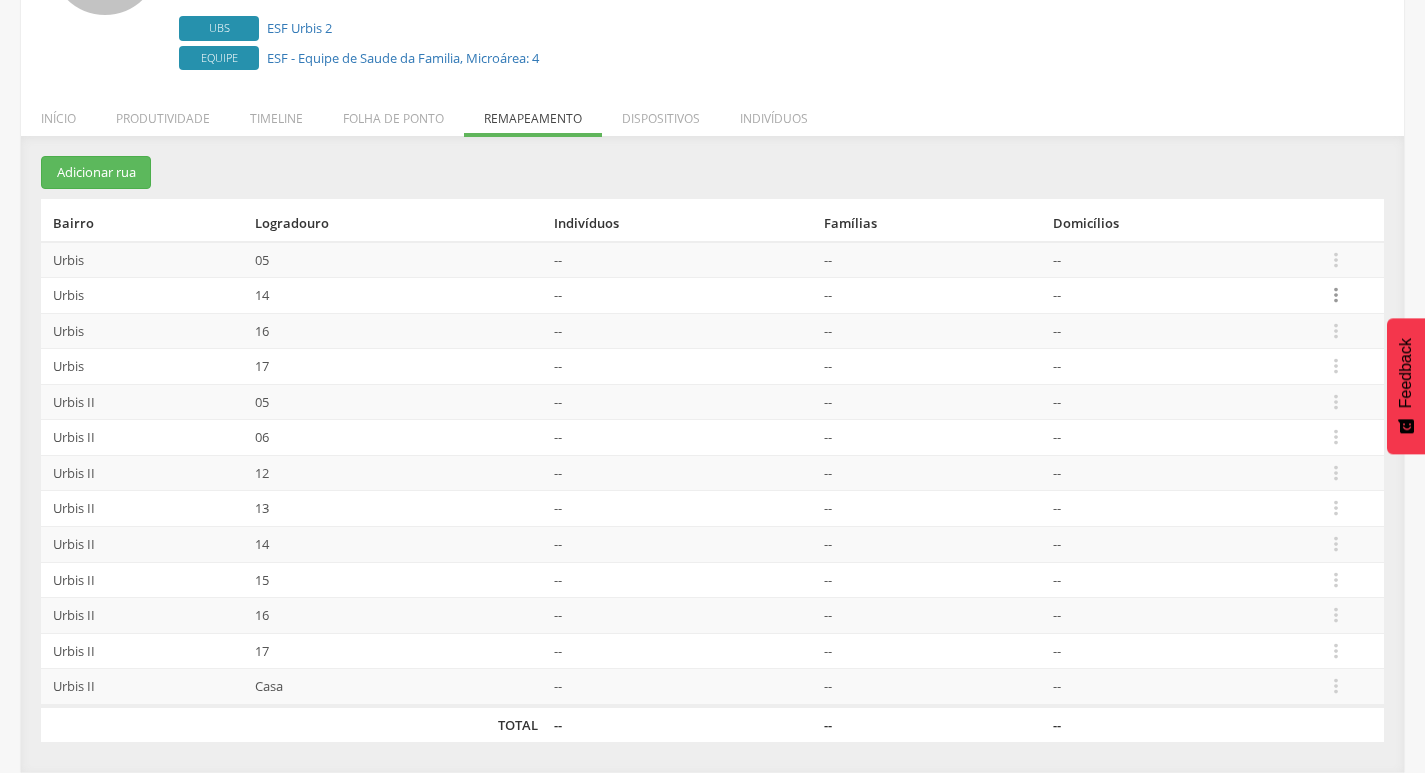 drag, startPoint x: 1351, startPoint y: 293, endPoint x: 1333, endPoint y: 295, distance: 18.110771 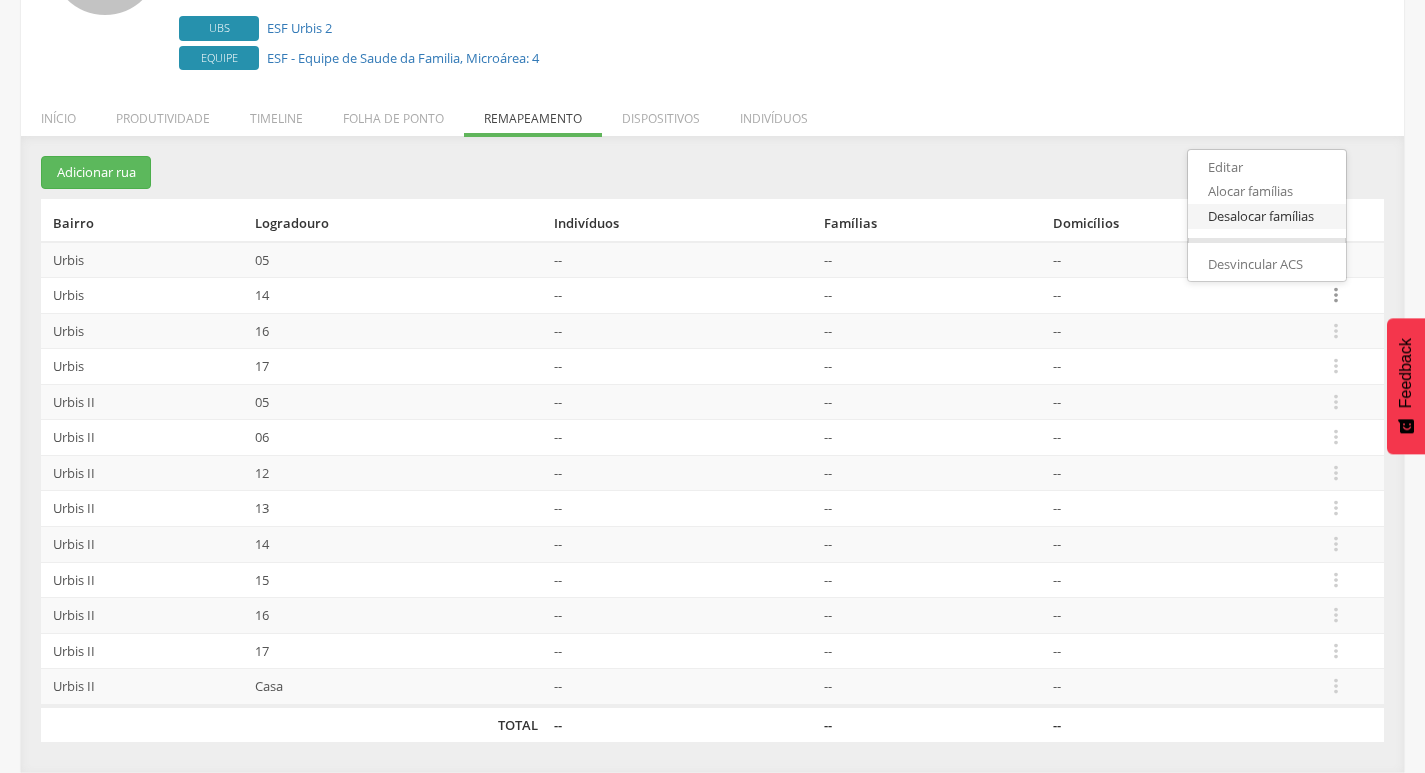 click on "Desalocar famílias" at bounding box center [1267, 216] 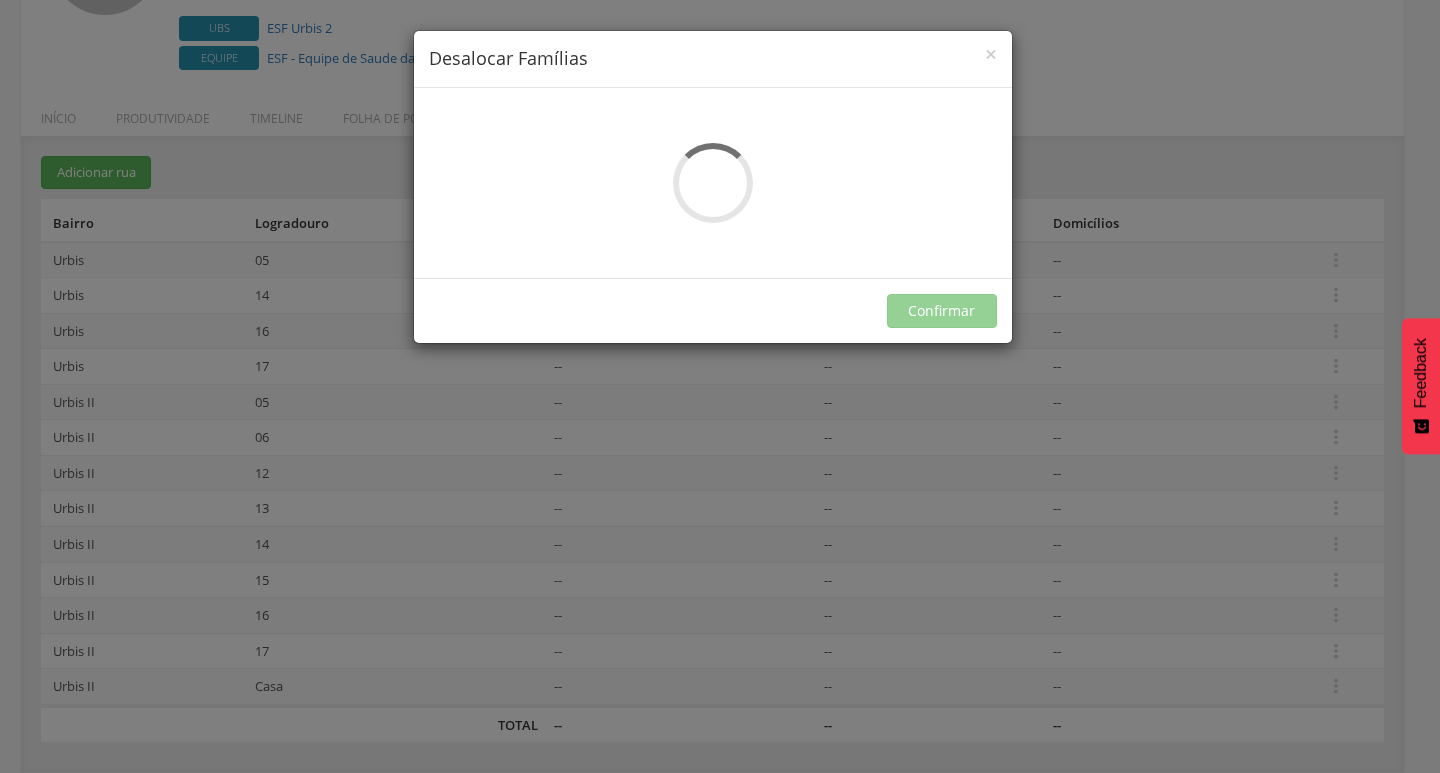 scroll, scrollTop: 0, scrollLeft: 0, axis: both 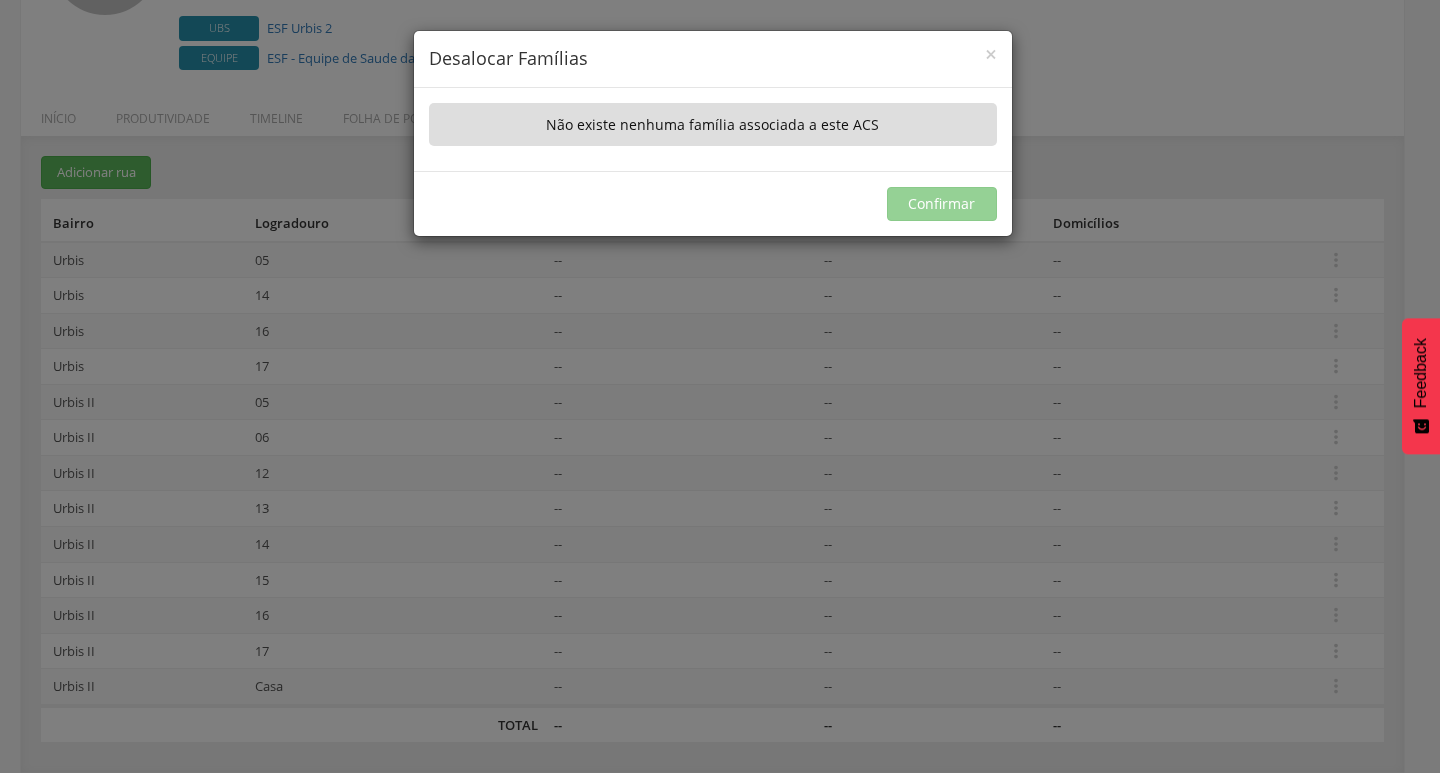 click on "×
Desalocar Famílias
A lista abaixo apresenta as casas da  14  que estão alocadas ao ACS  [LAST] [LAST] . Selecione as que deseja desalocar.

Nº
Responsável
Indivíduos
Último ACS
Não existe nenhuma família associada a este ACS
Confirmar" at bounding box center (720, 386) 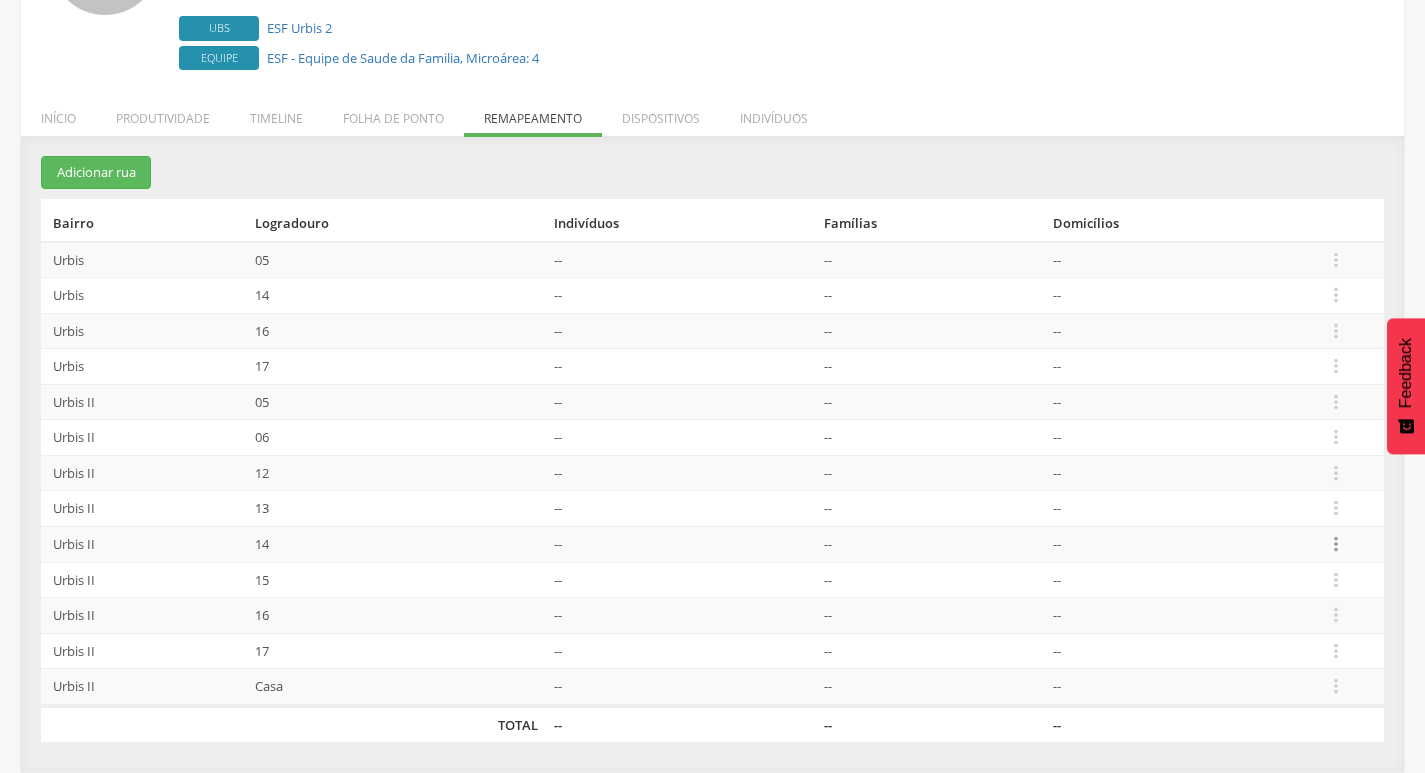 click on "" at bounding box center (1336, 544) 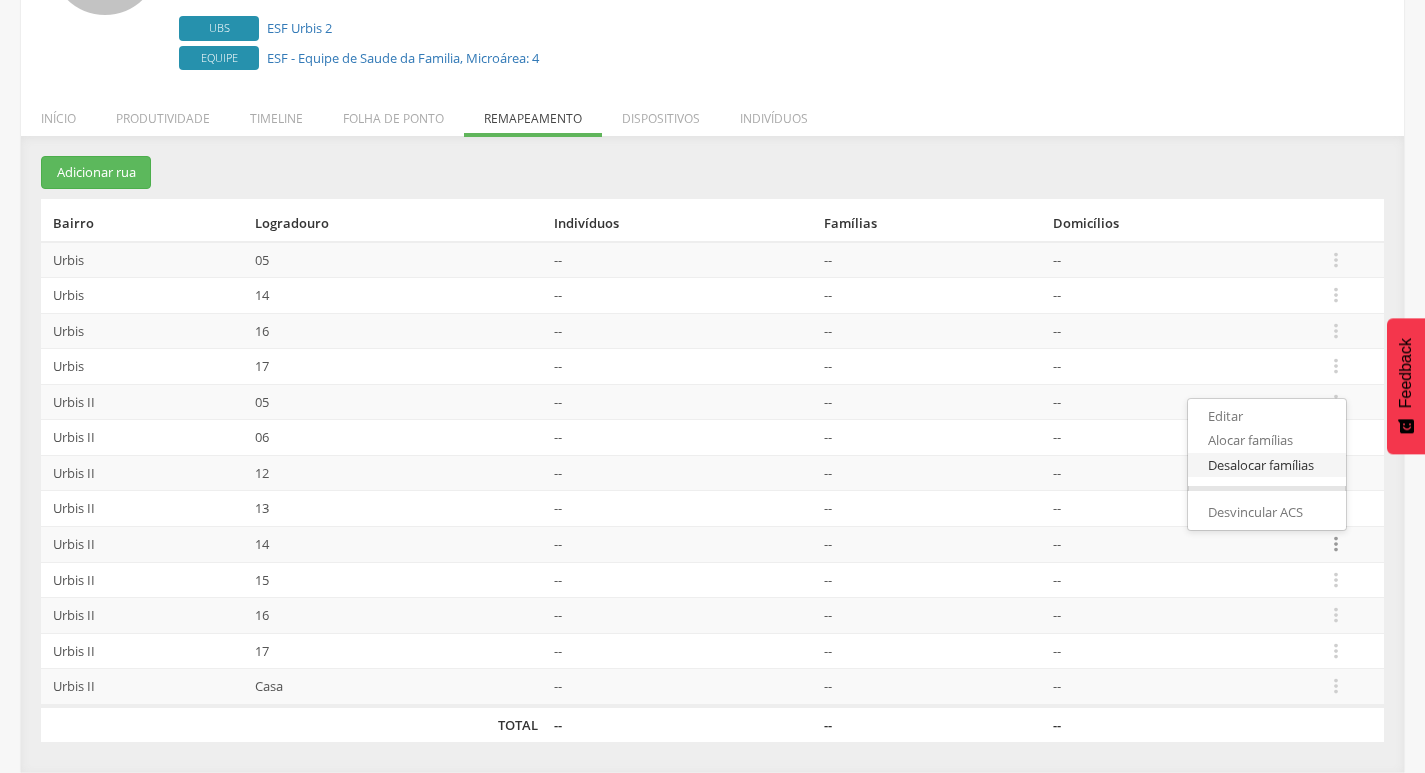 click on "Desalocar famílias" at bounding box center [1267, 465] 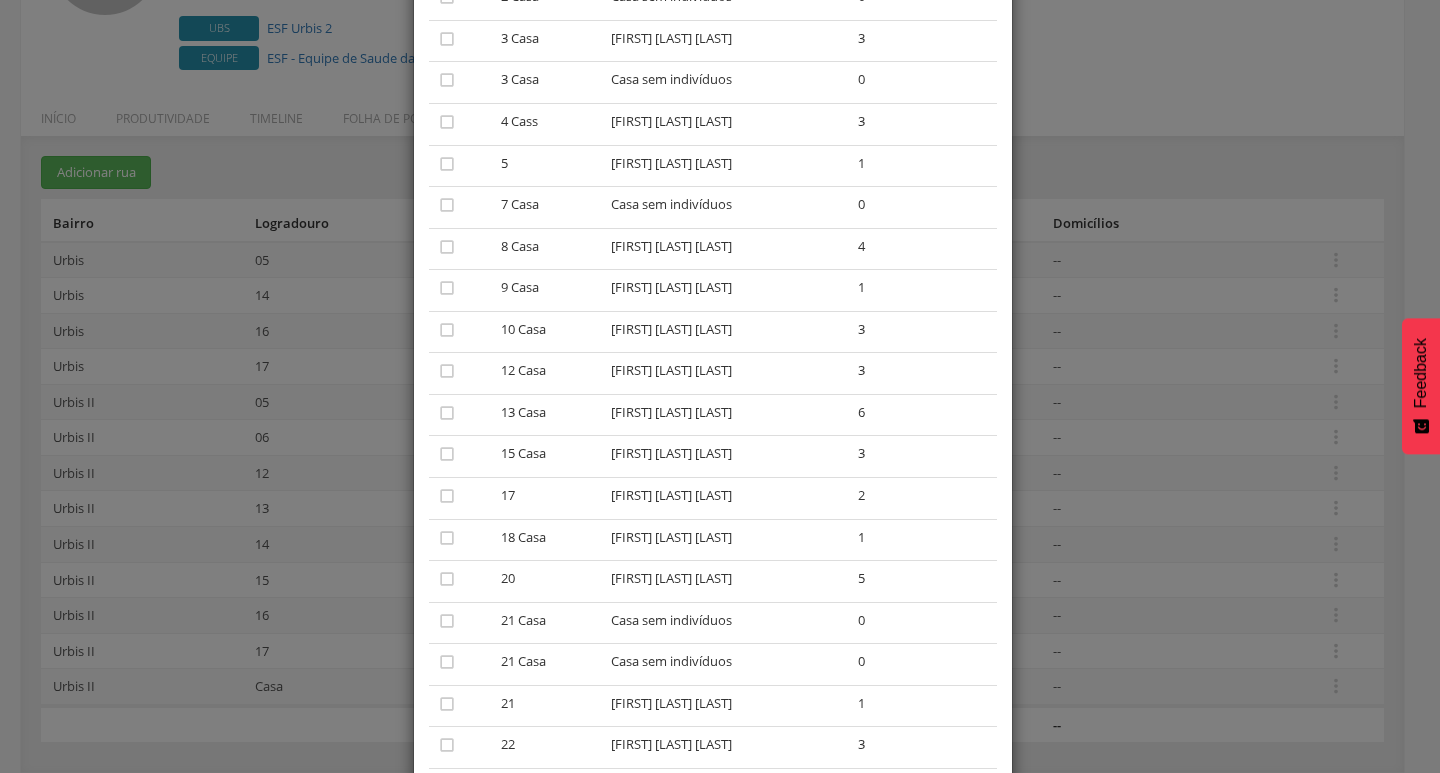 scroll, scrollTop: 300, scrollLeft: 0, axis: vertical 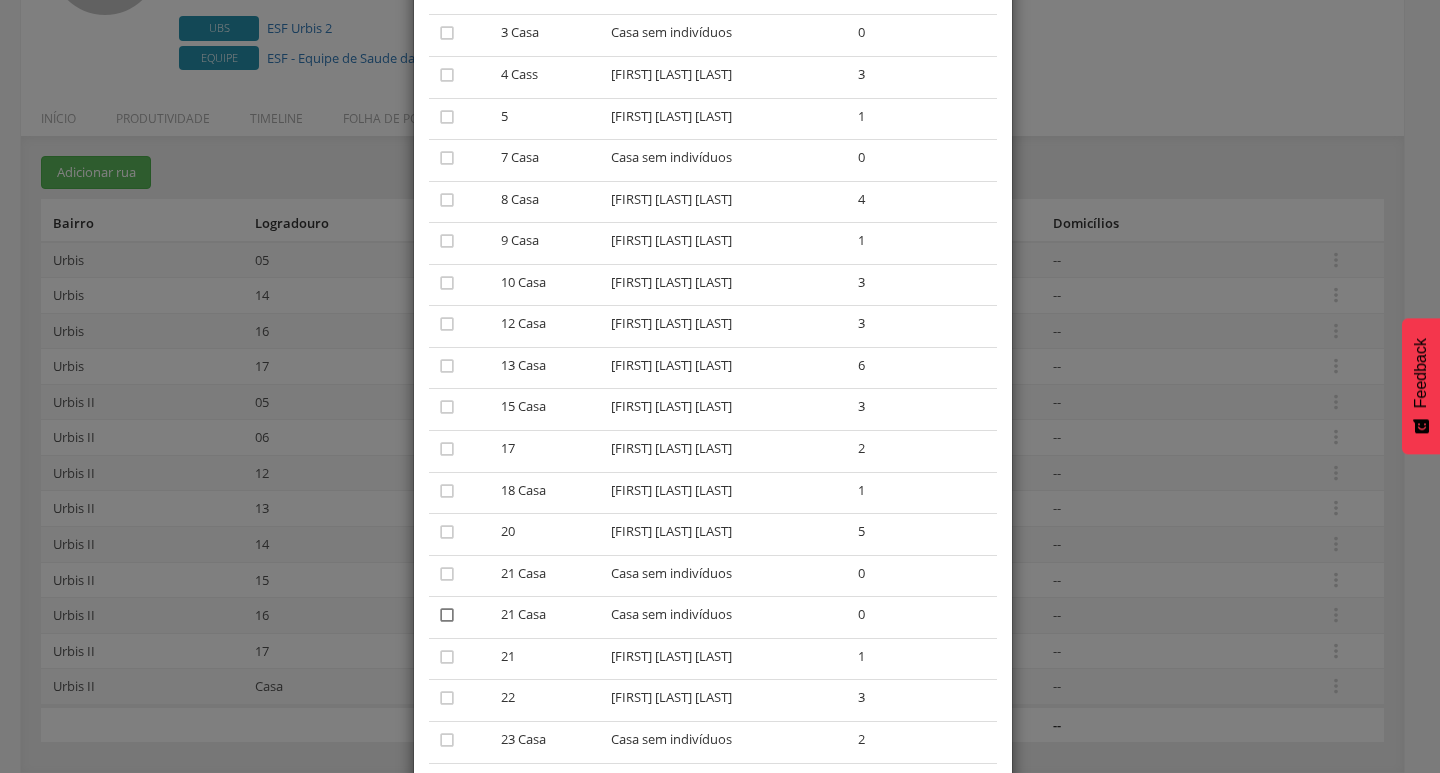 click on "" at bounding box center [447, 615] 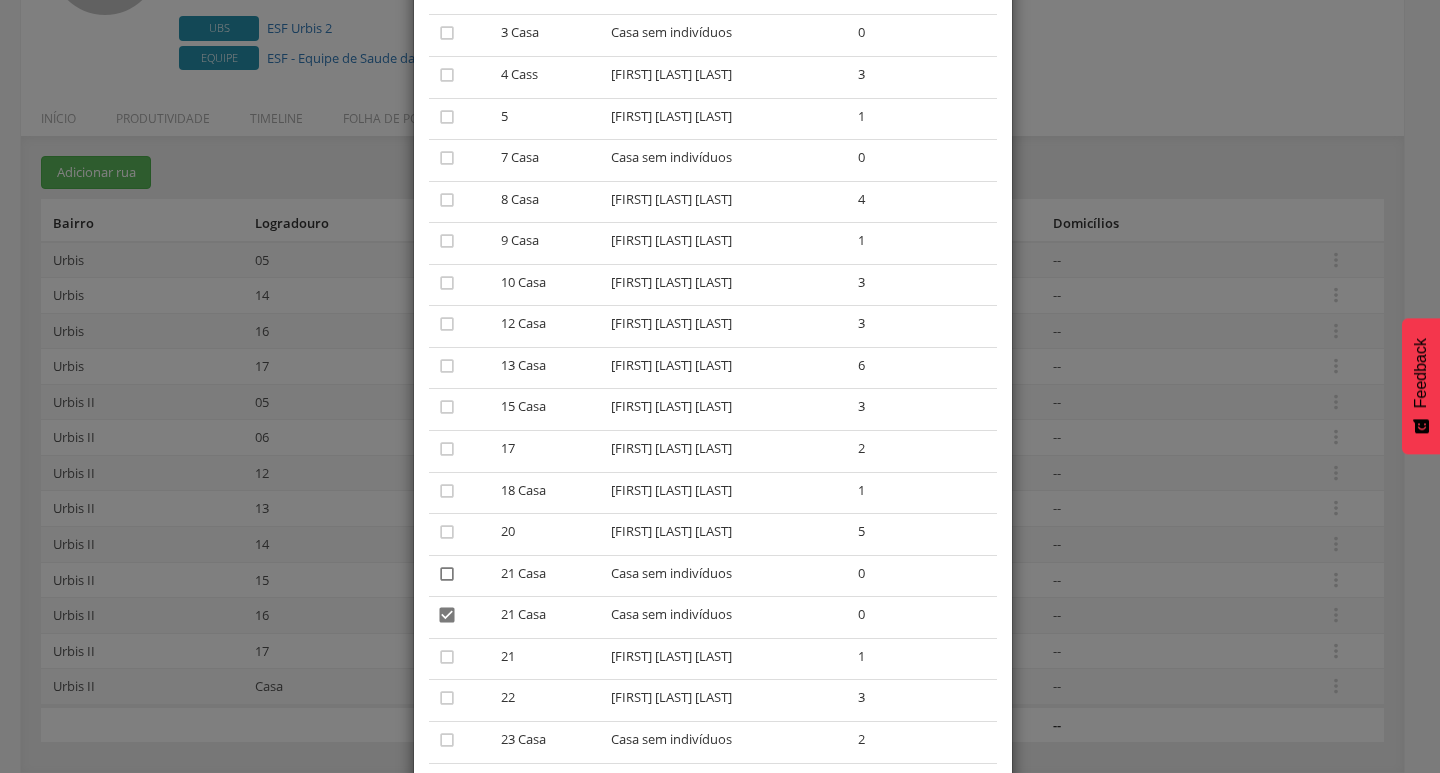 click on "" at bounding box center (447, 574) 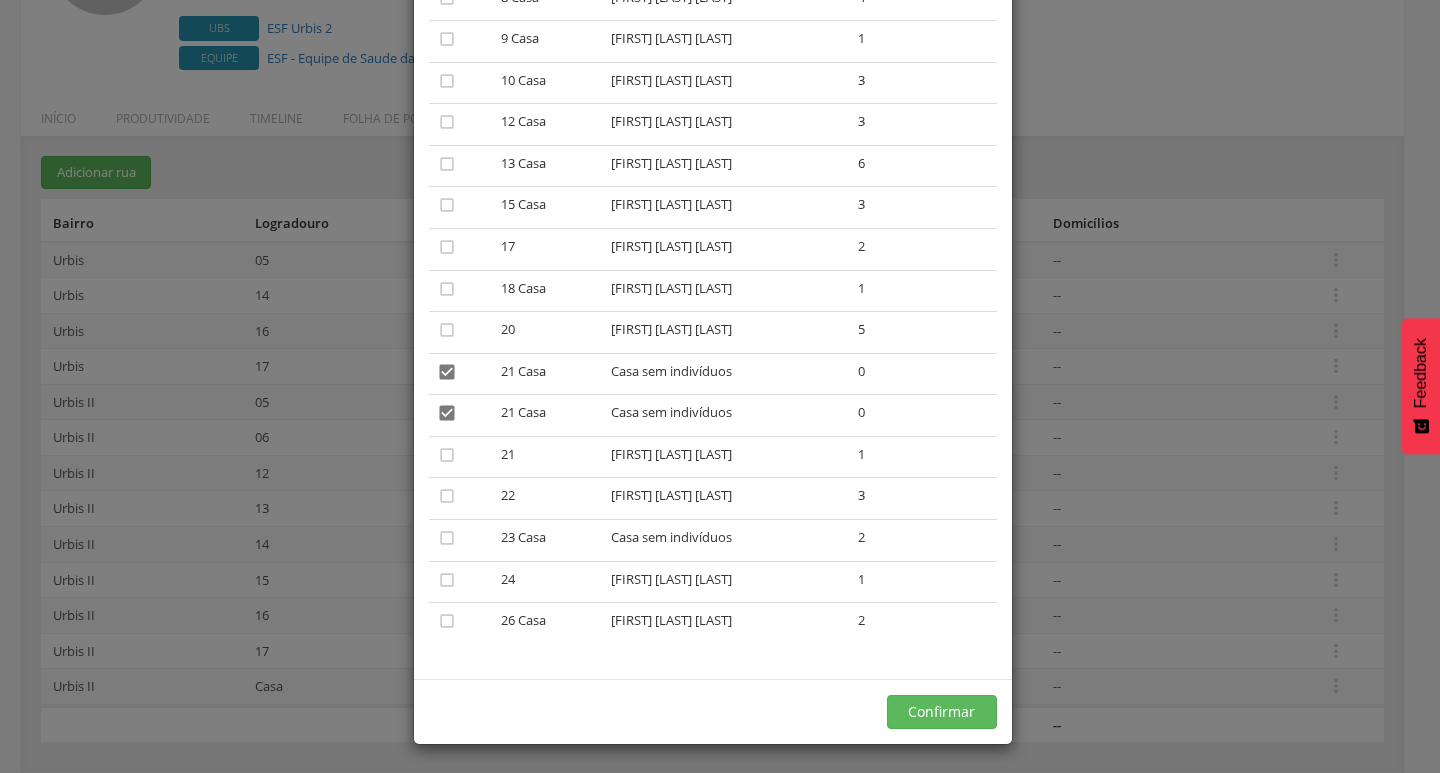 scroll, scrollTop: 504, scrollLeft: 0, axis: vertical 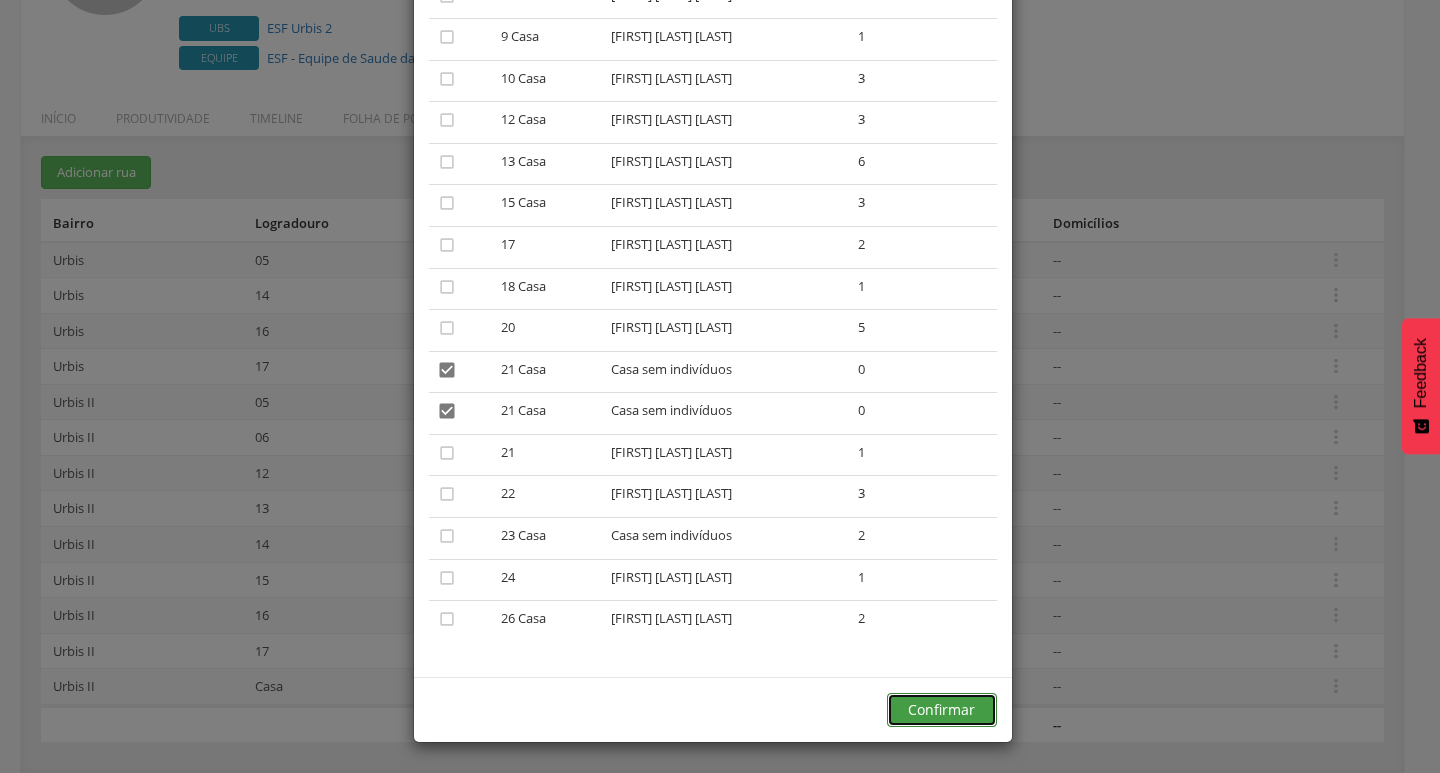 click on "Confirmar" at bounding box center [942, 710] 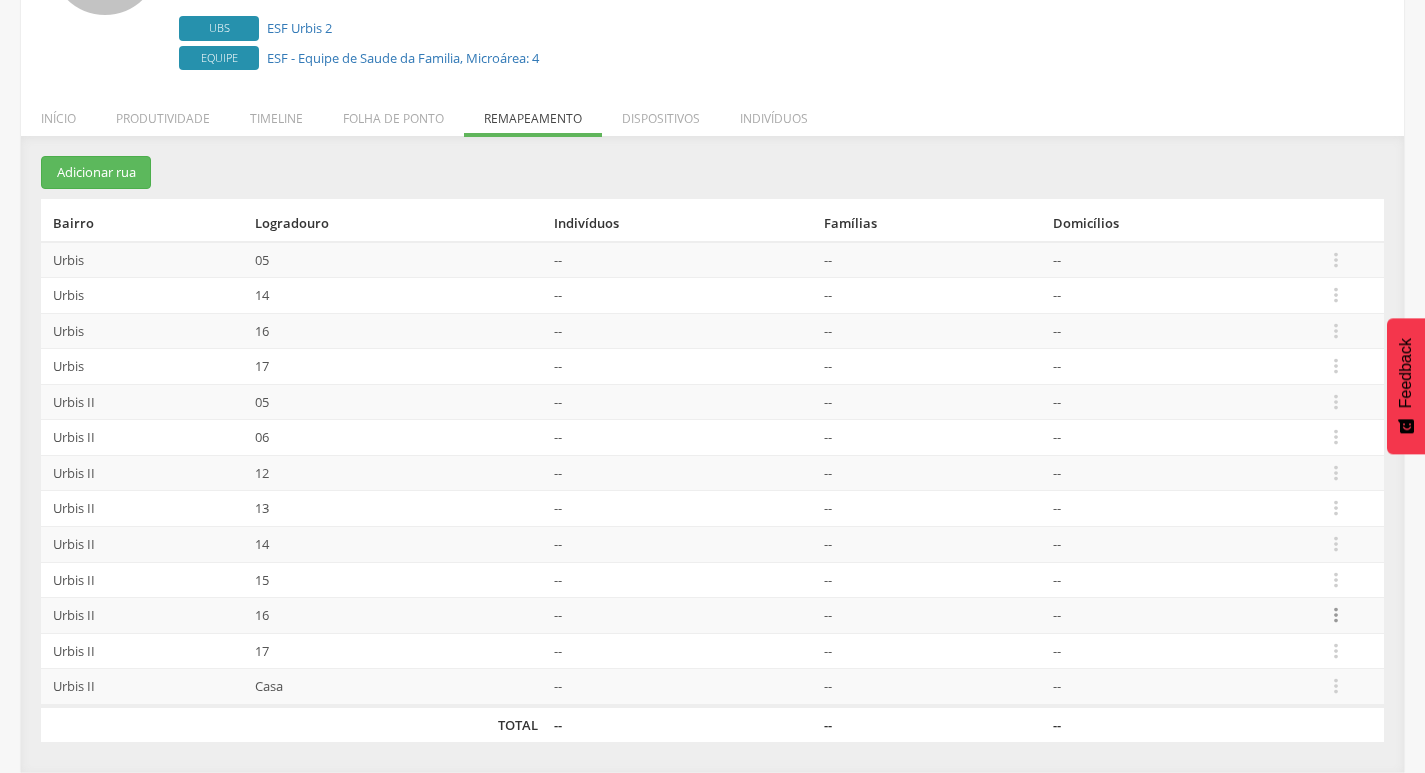 click on "" at bounding box center (1336, 615) 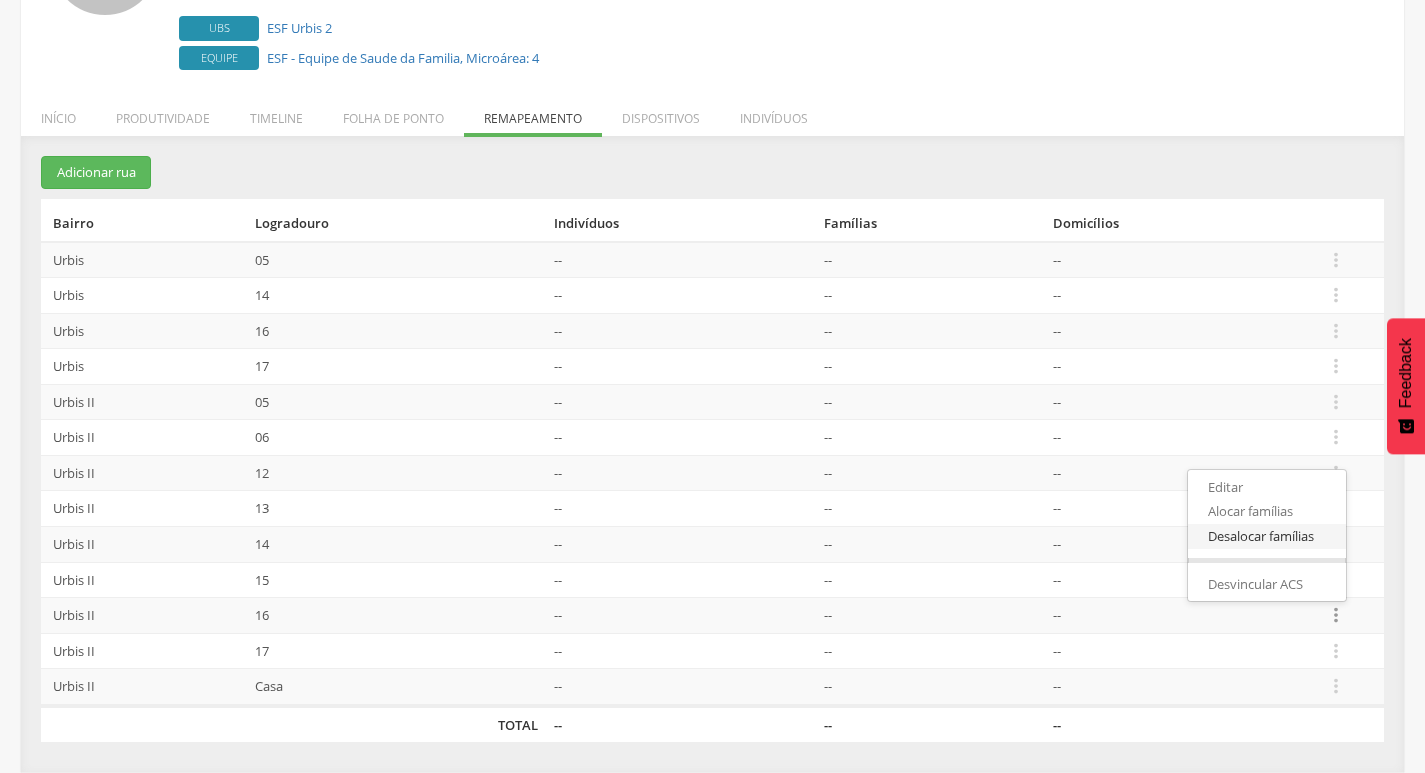 click on "Desalocar famílias" at bounding box center [1267, 536] 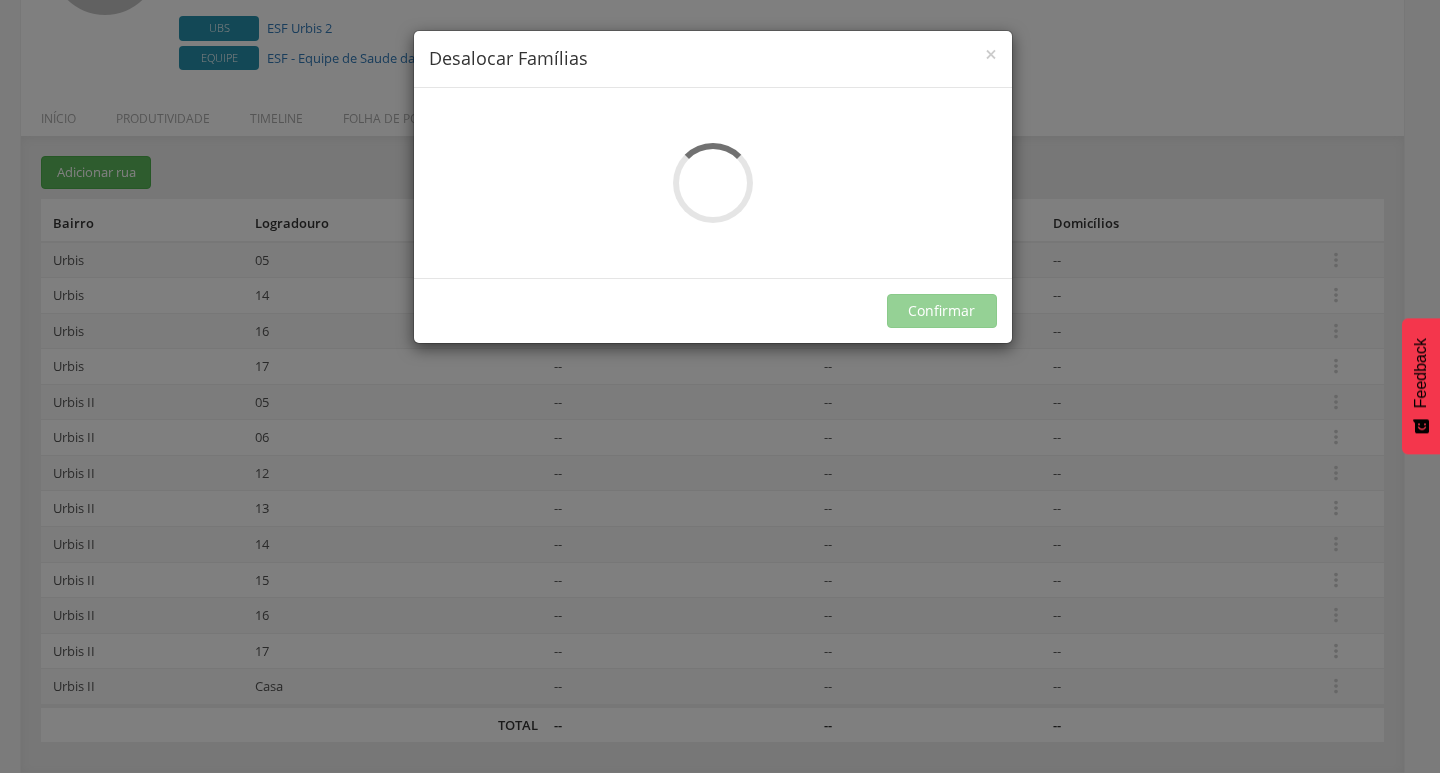 scroll, scrollTop: 0, scrollLeft: 0, axis: both 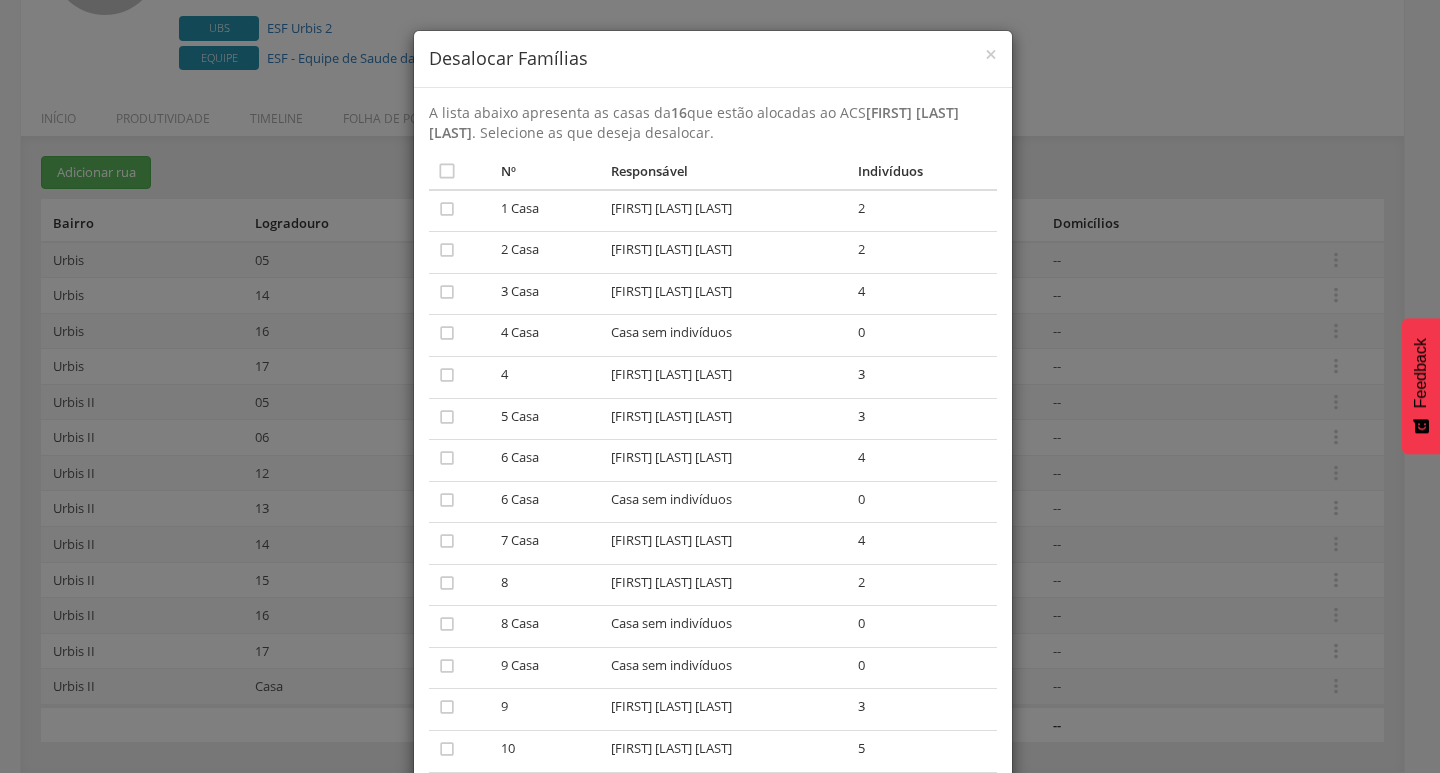 click on "A lista abaixo apresenta as casas da 16 que estão alocadas ao ACS [LAST] [LAST]. Selecione as que deseja desalocar.

Nº
Responsável
Indivíduos
Último ACS
 1 Casa [FIRST] [LAST] [LAST] 2  2 Casa [FIRST] [LAST] [LAST] 2  3 Casa [FIRST] [LAST] [LAST] 4  4 Casa Casa sem indivíduos 0  4  [FIRST] [LAST] [LAST] 3  5 Casa [FIRST] [LAST] [LAST] 3  6 Casa [FIRST] [LAST] [LAST] 4  6 Casa Casa sem indivíduos 0  7 Casa [FIRST] [LAST] [LAST] 4  8  [FIRST] [LAST] [LAST] 2  8 Casa Casa sem indivíduos 0  9 Casa Casa sem indivíduos 0  9  [FIRST] [LAST] [LAST] 3  10  [FIRST] [LAST] [LAST] 5  11  [FIRST] [LAST] [LAST] 2  12  [FIRST] [LAST] [LAST] 2  14  [FIRST] [LAST] [LAST] 2  15 Casa [FIRST] [LAST] [LAST] 3  16 Casa [FIRST] [LAST] [LAST] 2  4 " at bounding box center [720, 386] 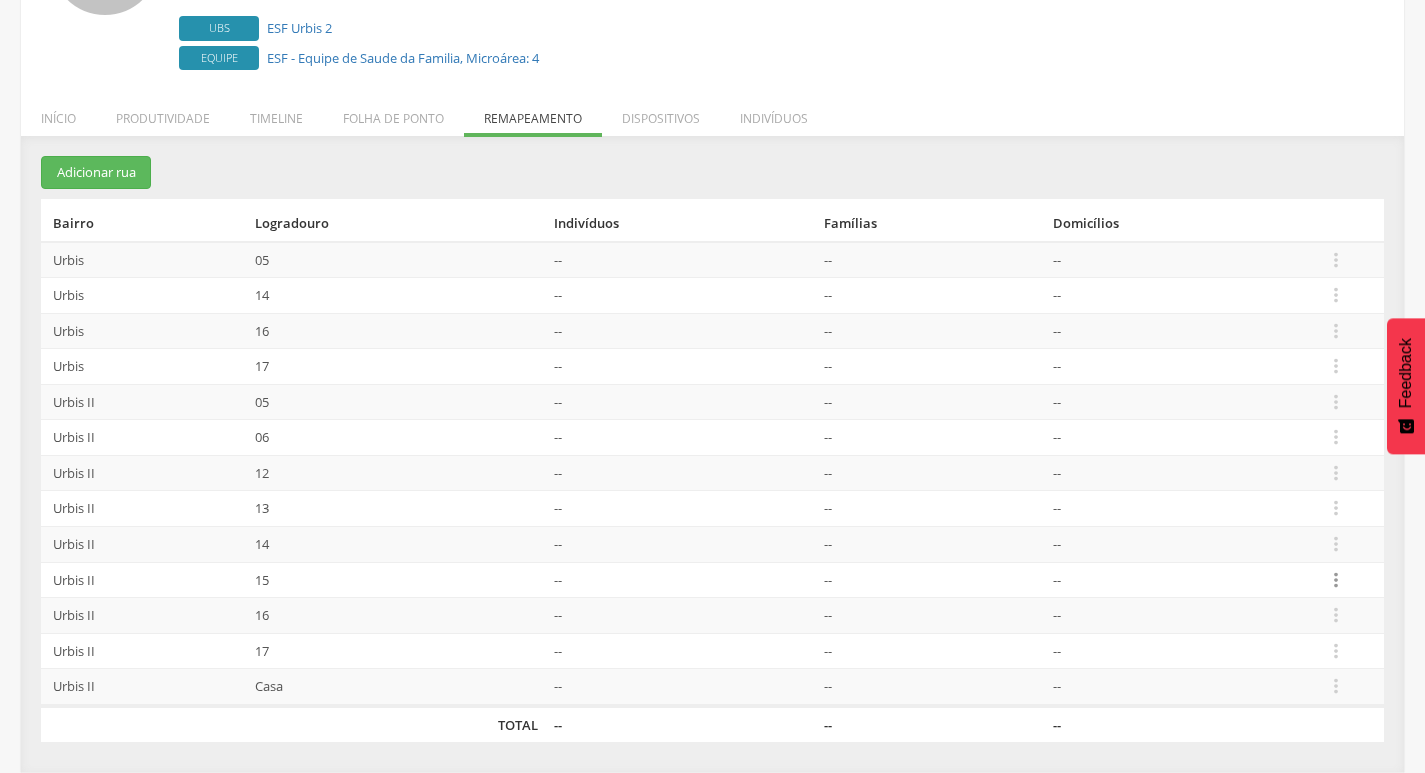 click on "" at bounding box center (1336, 580) 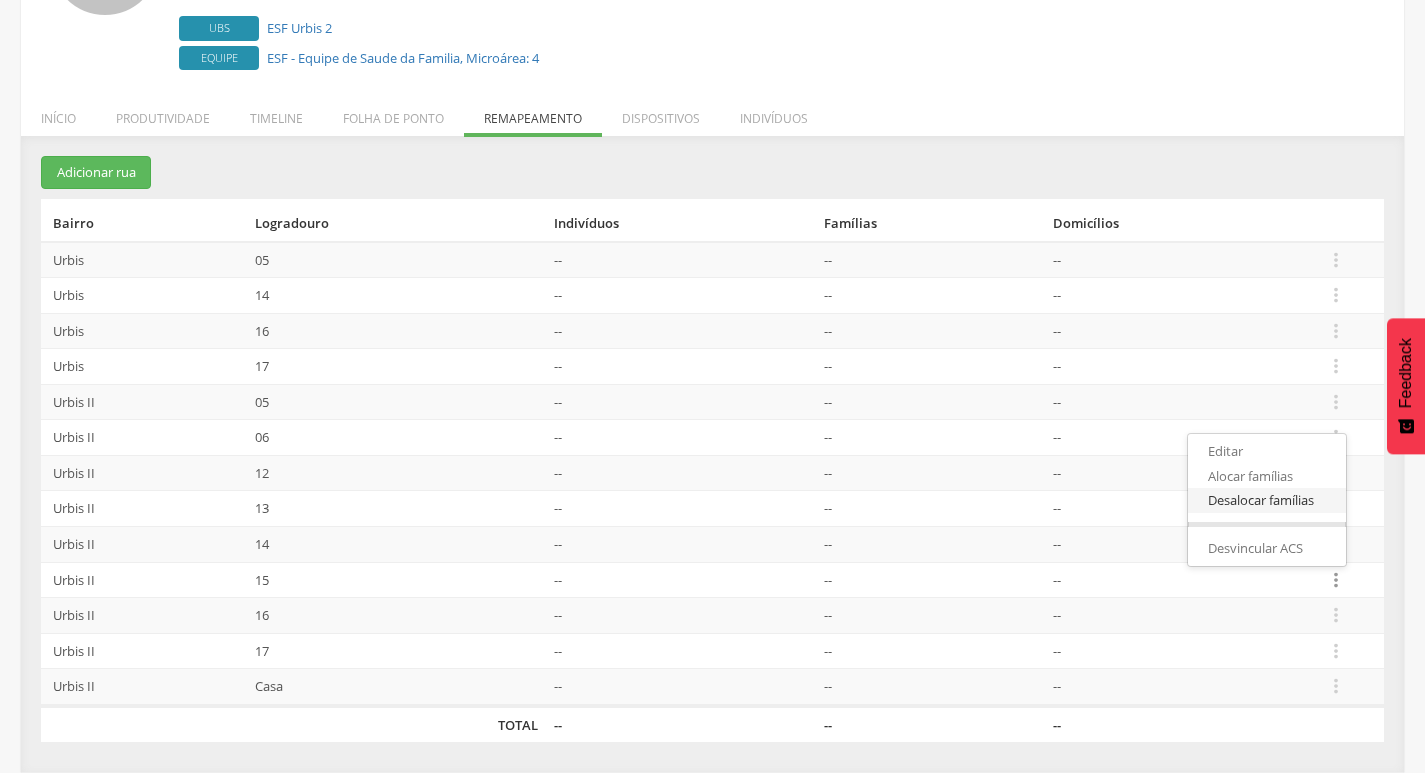 click on "Desalocar famílias" at bounding box center [1267, 500] 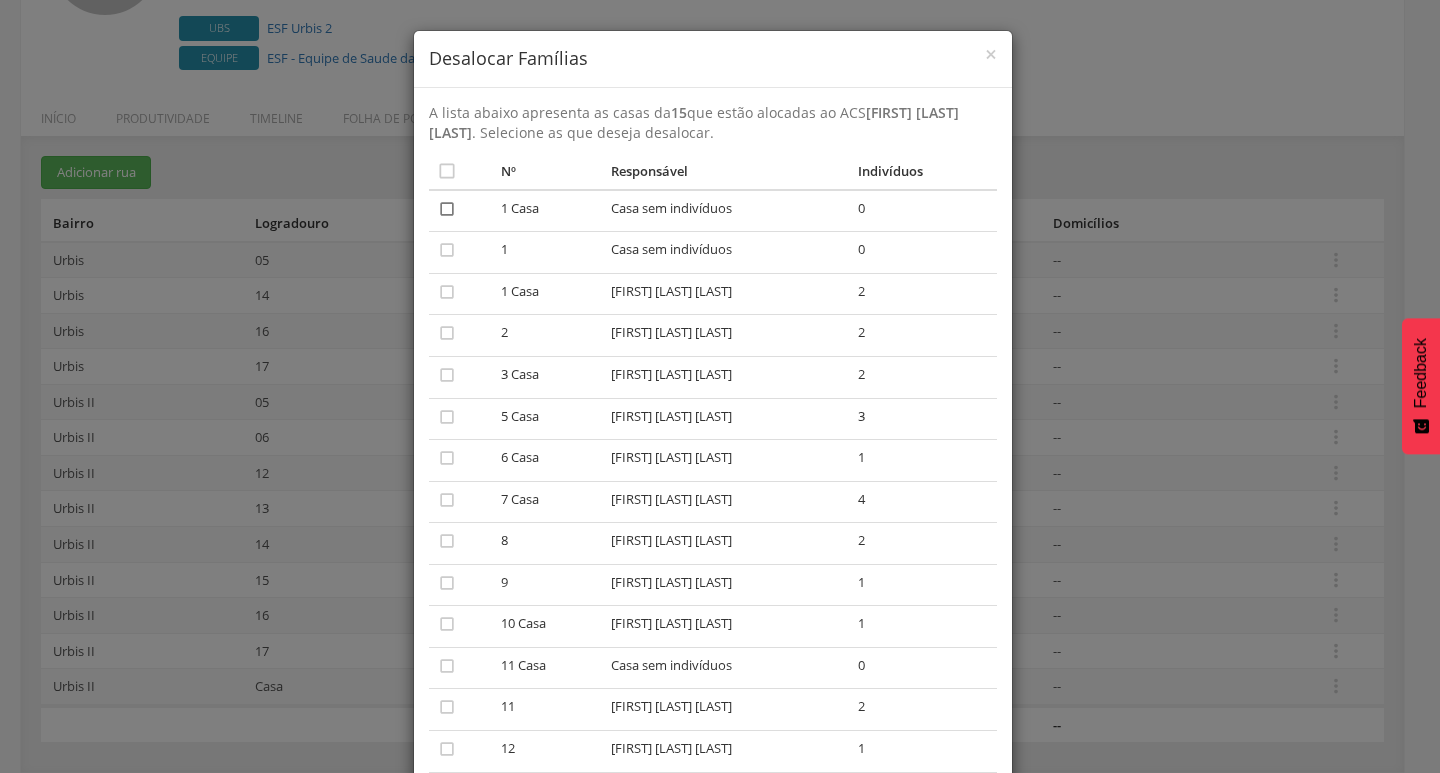 click on "" at bounding box center [447, 209] 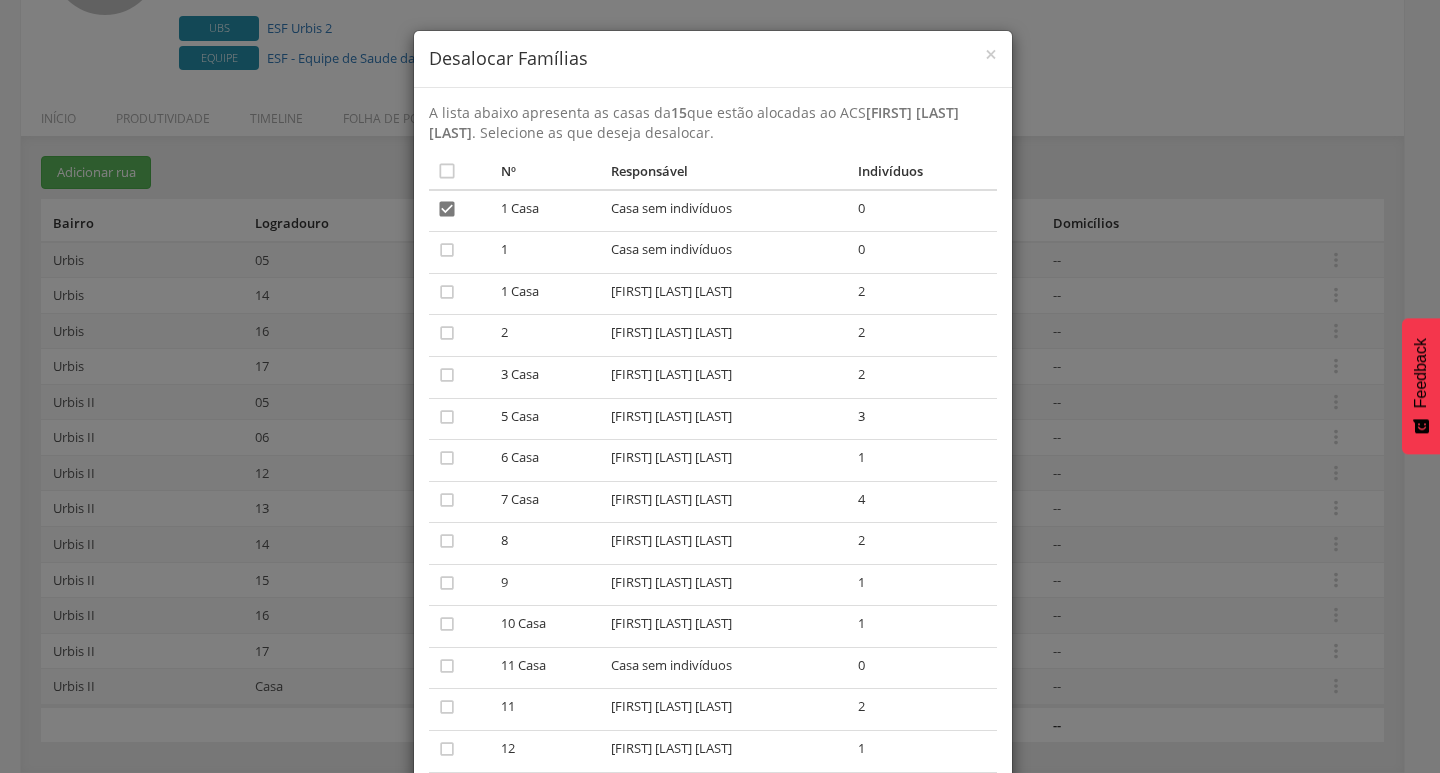 click on "" at bounding box center [461, 253] 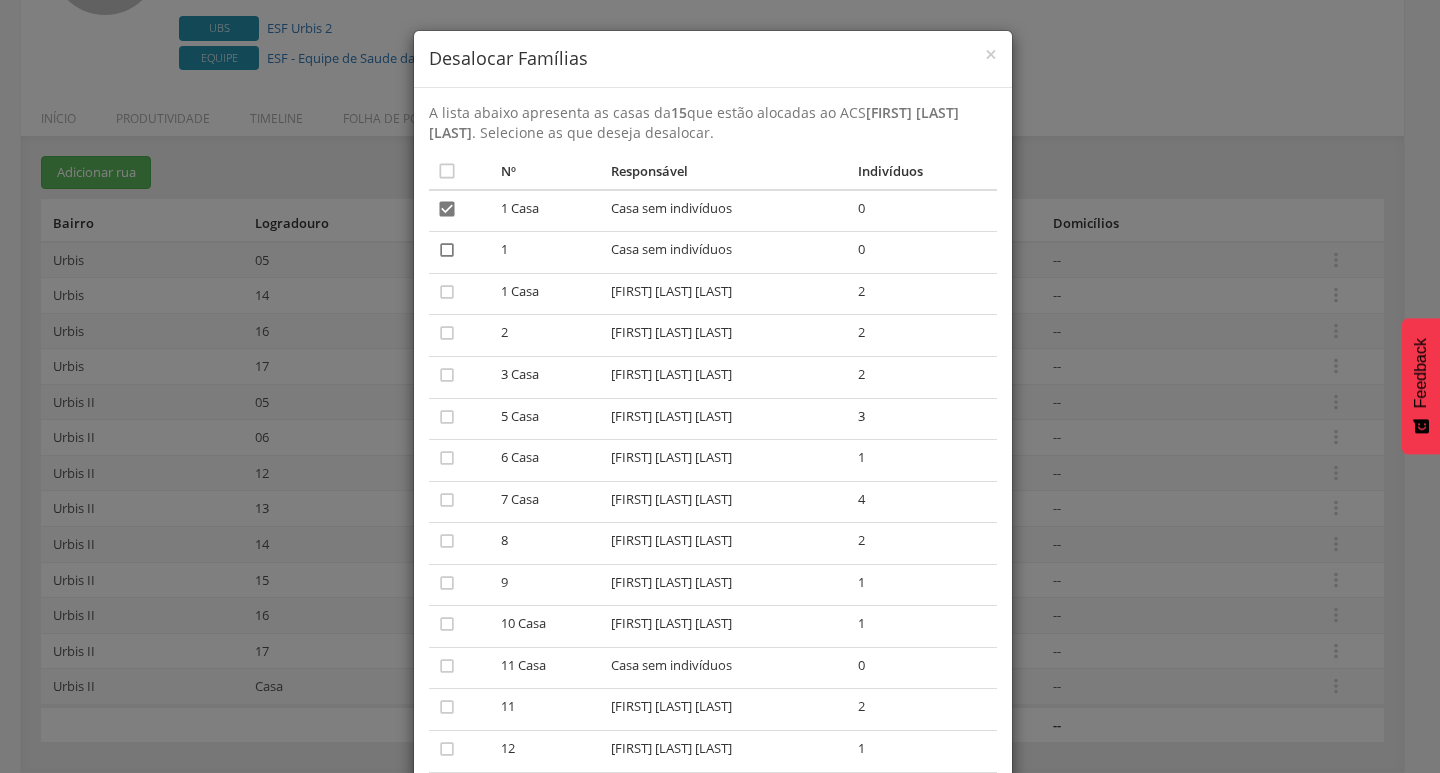 click on "" at bounding box center [447, 250] 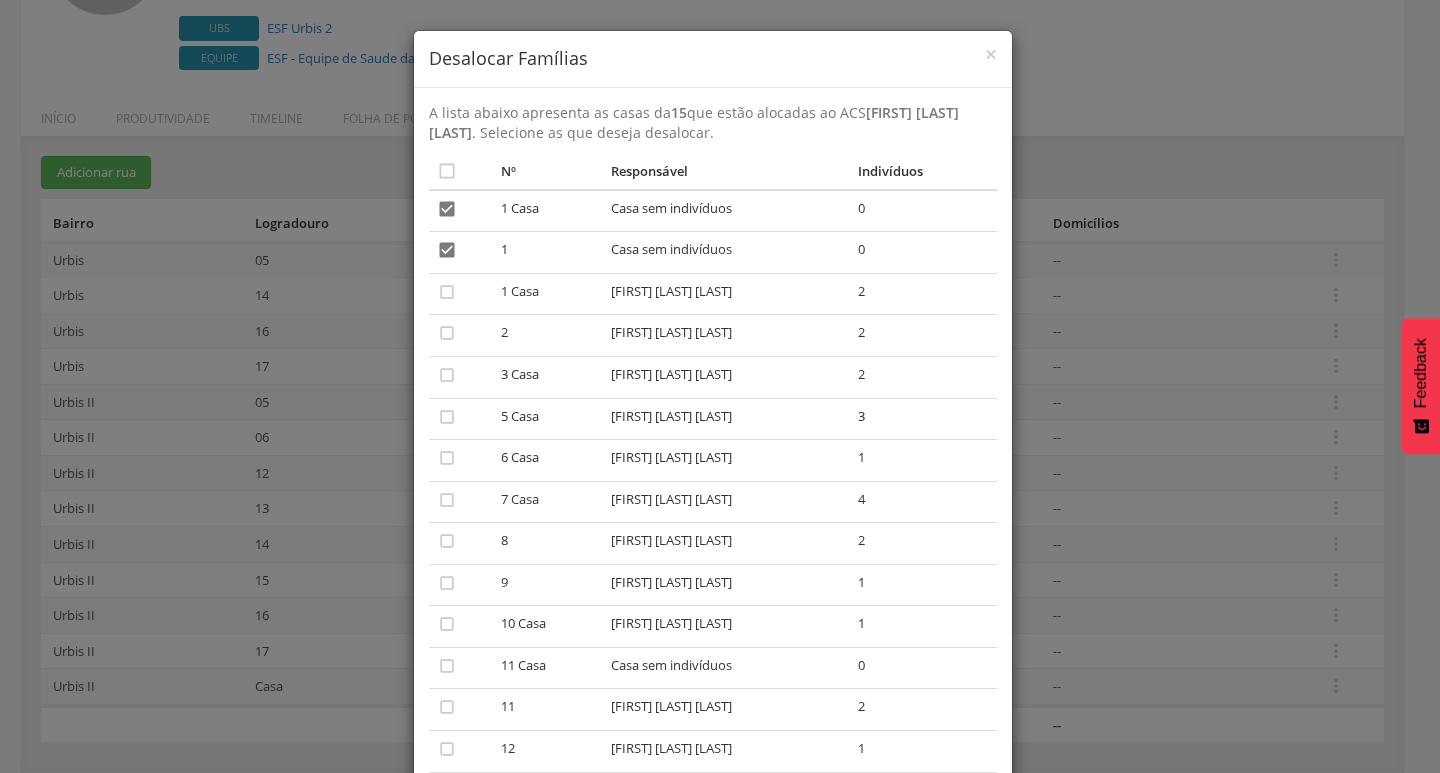 scroll, scrollTop: 100, scrollLeft: 0, axis: vertical 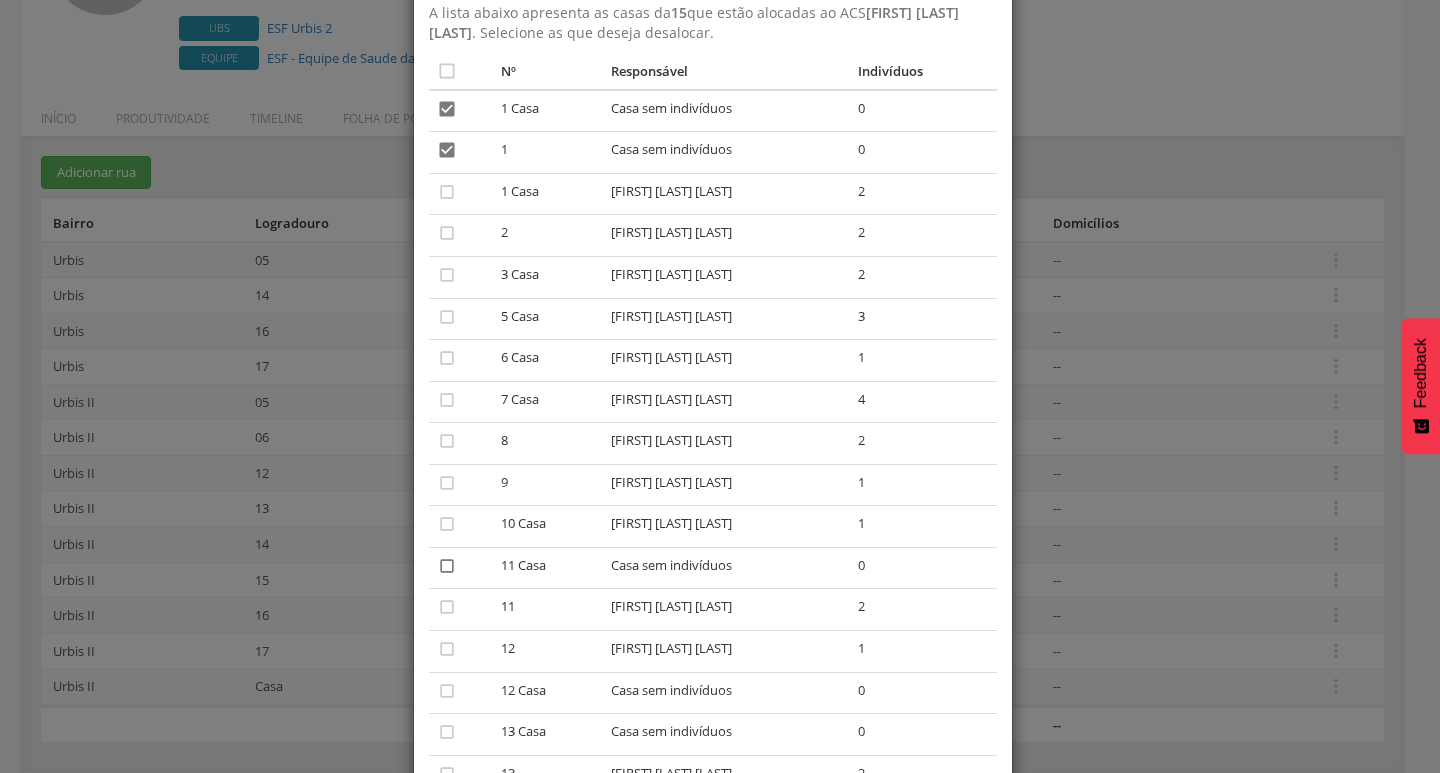 click on "" at bounding box center (447, 566) 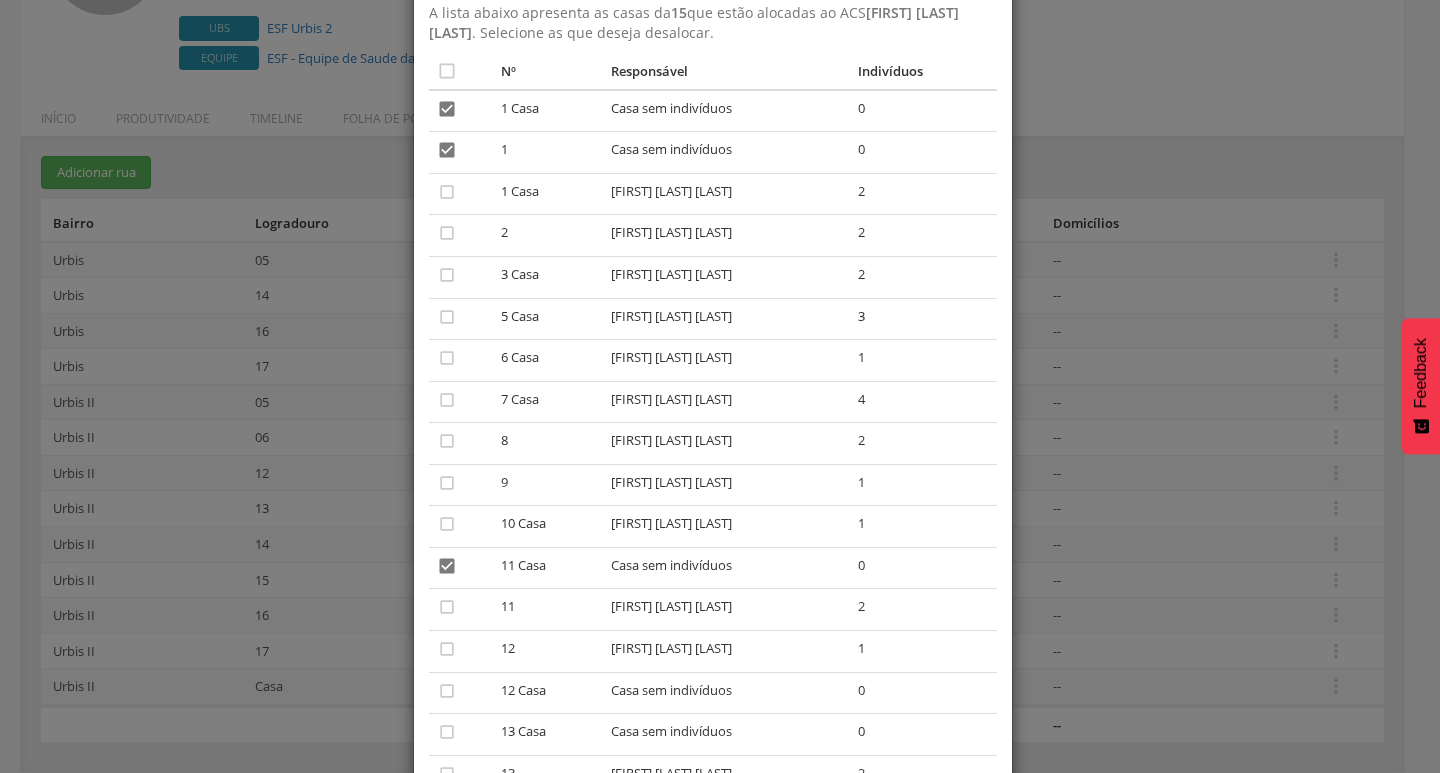scroll, scrollTop: 200, scrollLeft: 0, axis: vertical 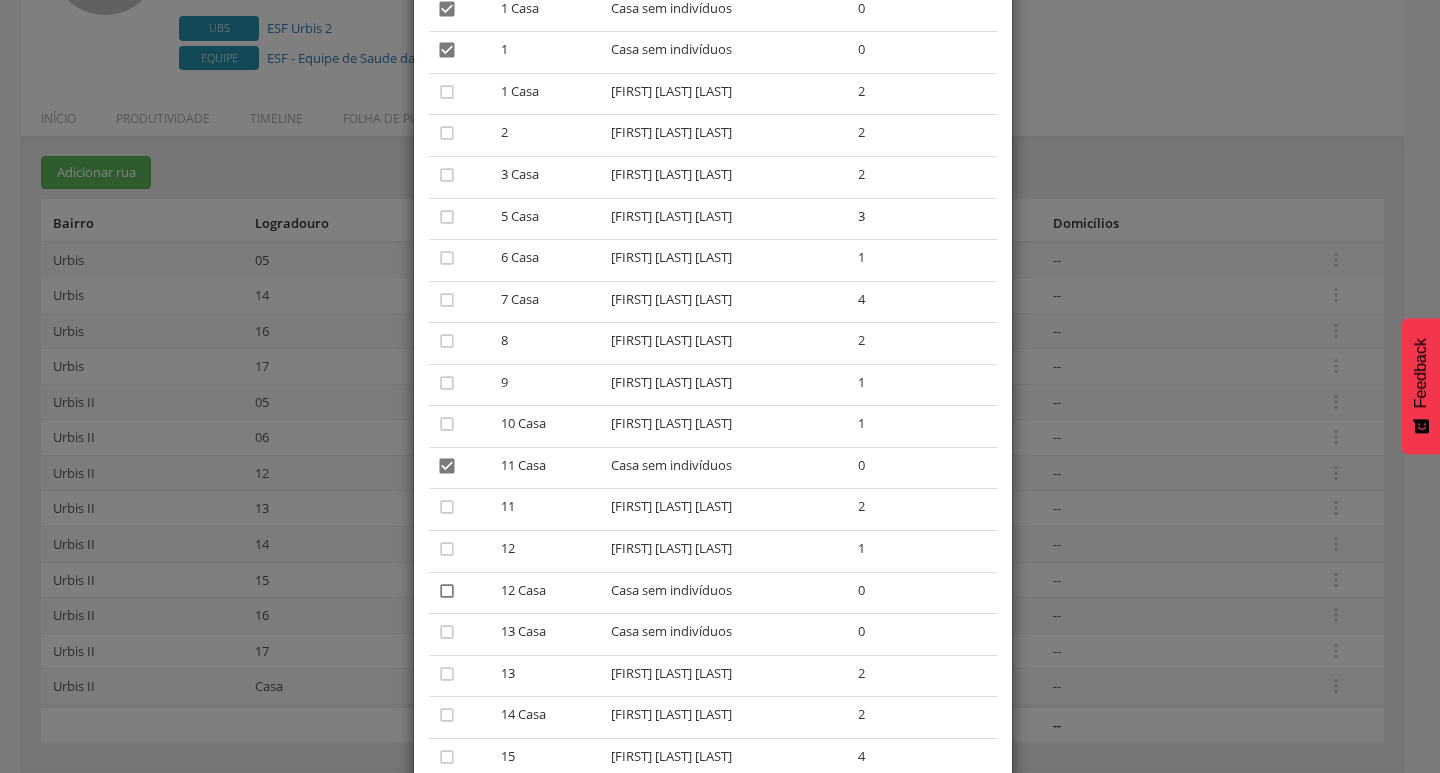 click on "" at bounding box center (447, 591) 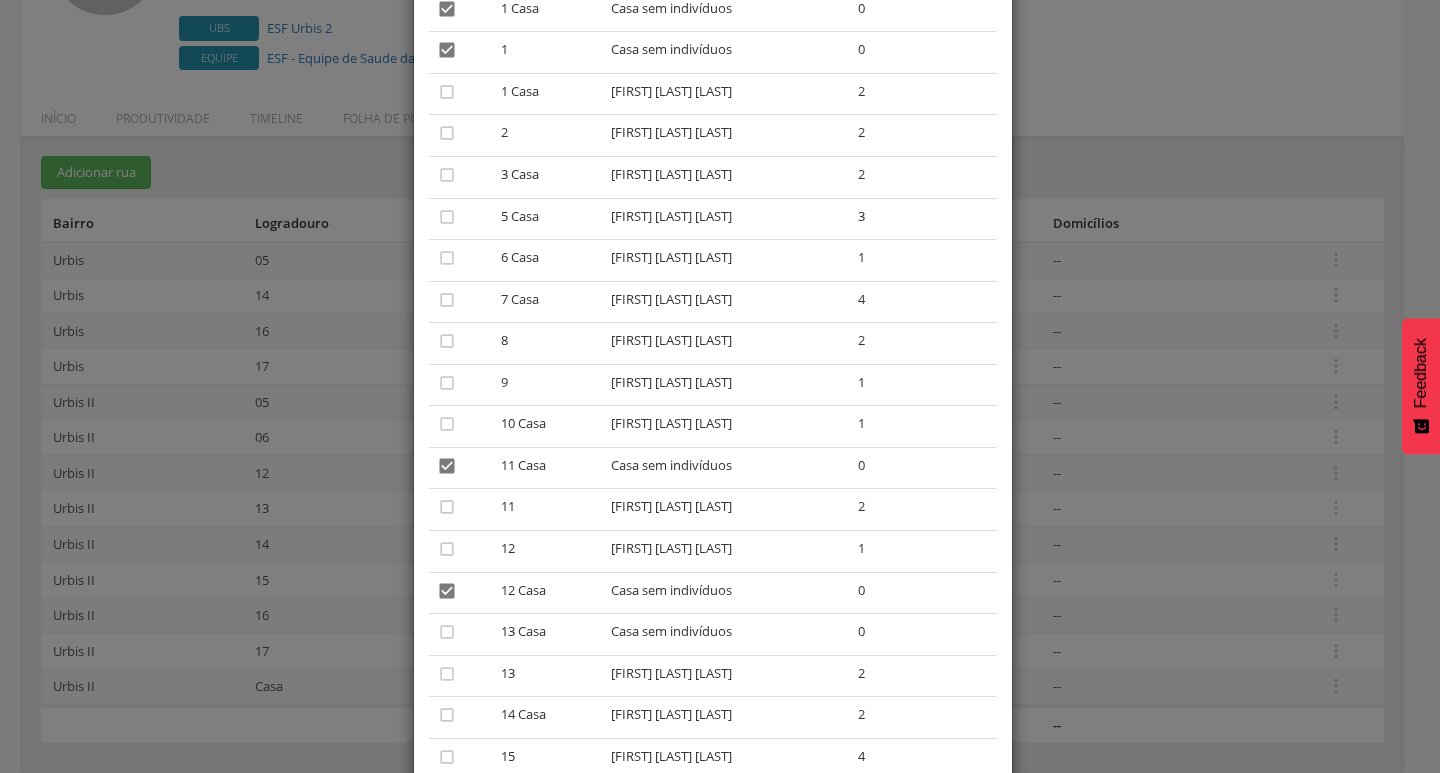 scroll, scrollTop: 300, scrollLeft: 0, axis: vertical 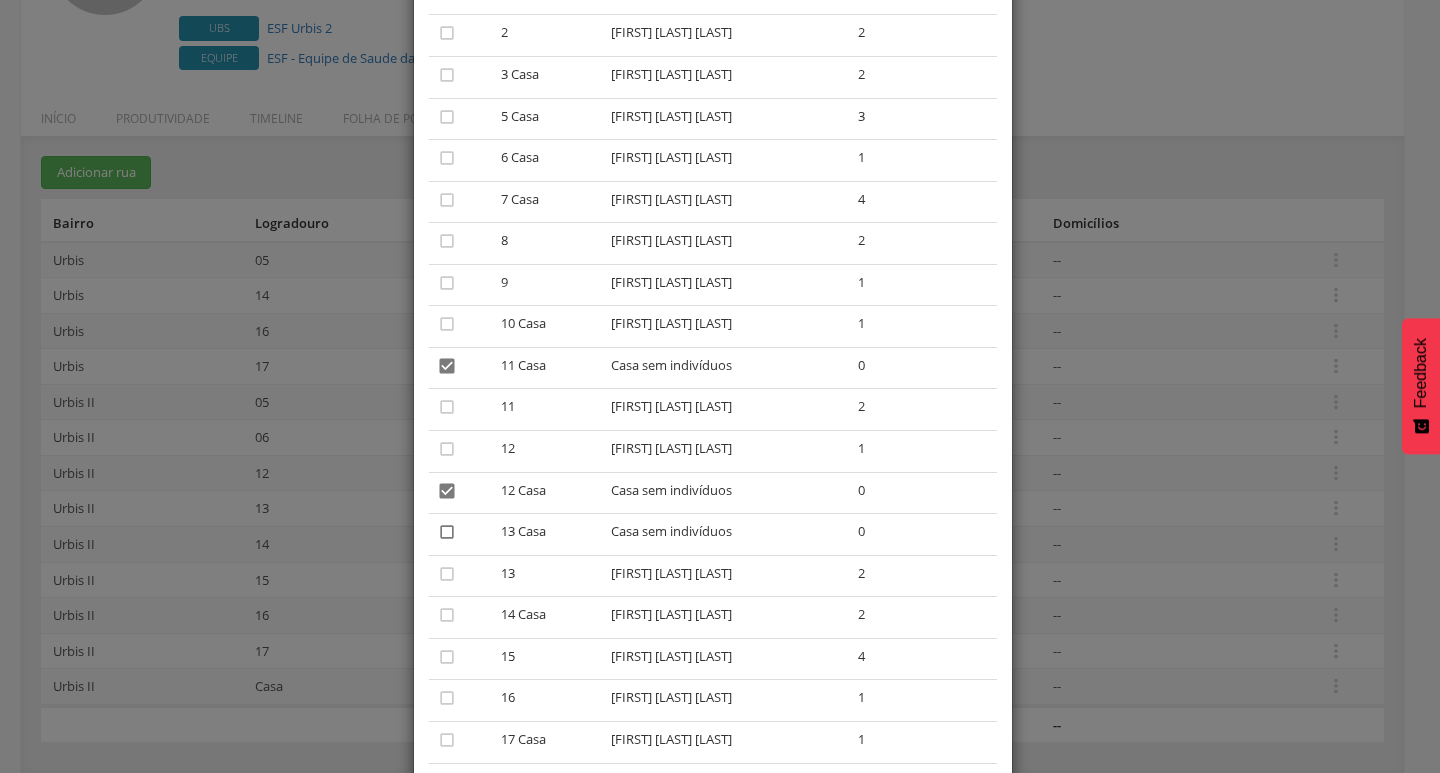click on "" at bounding box center (447, 532) 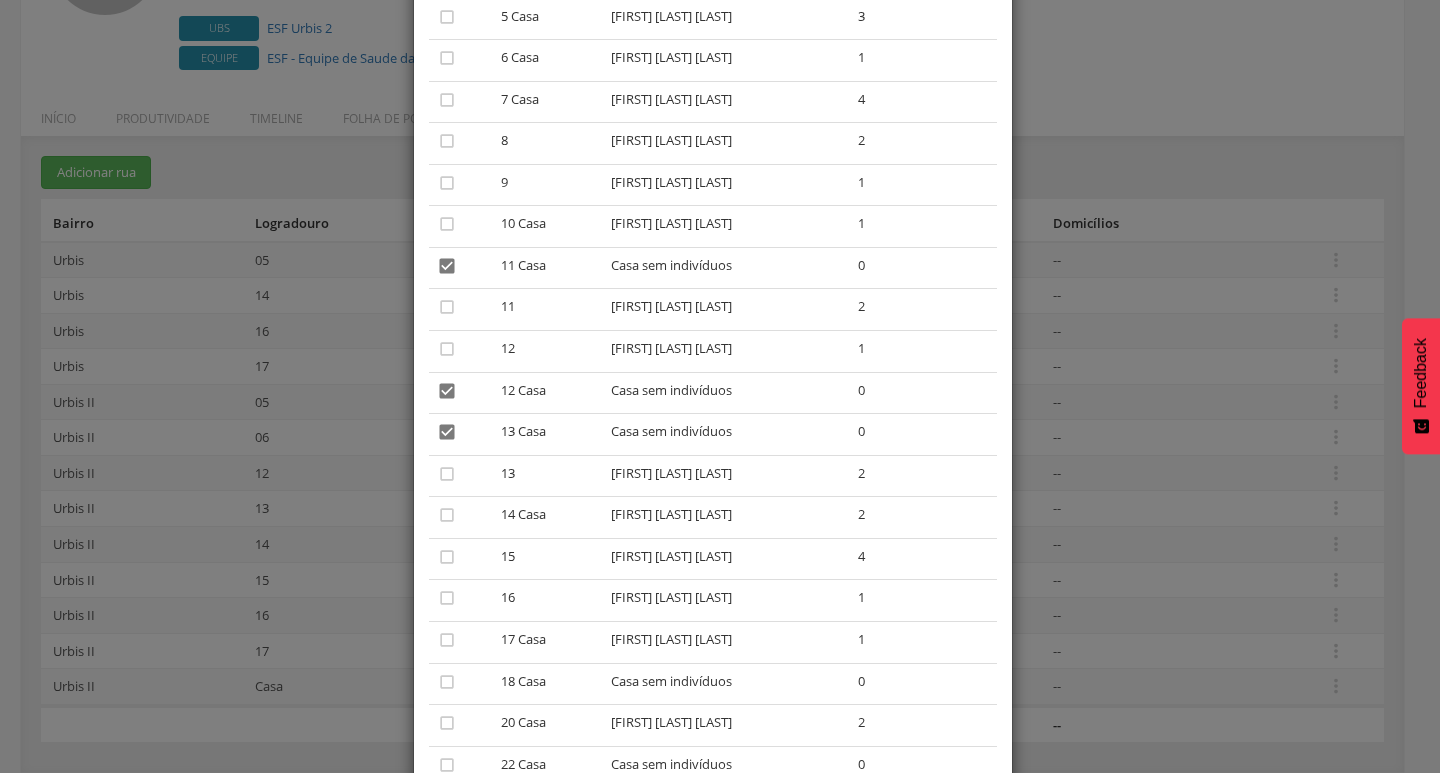 scroll, scrollTop: 500, scrollLeft: 0, axis: vertical 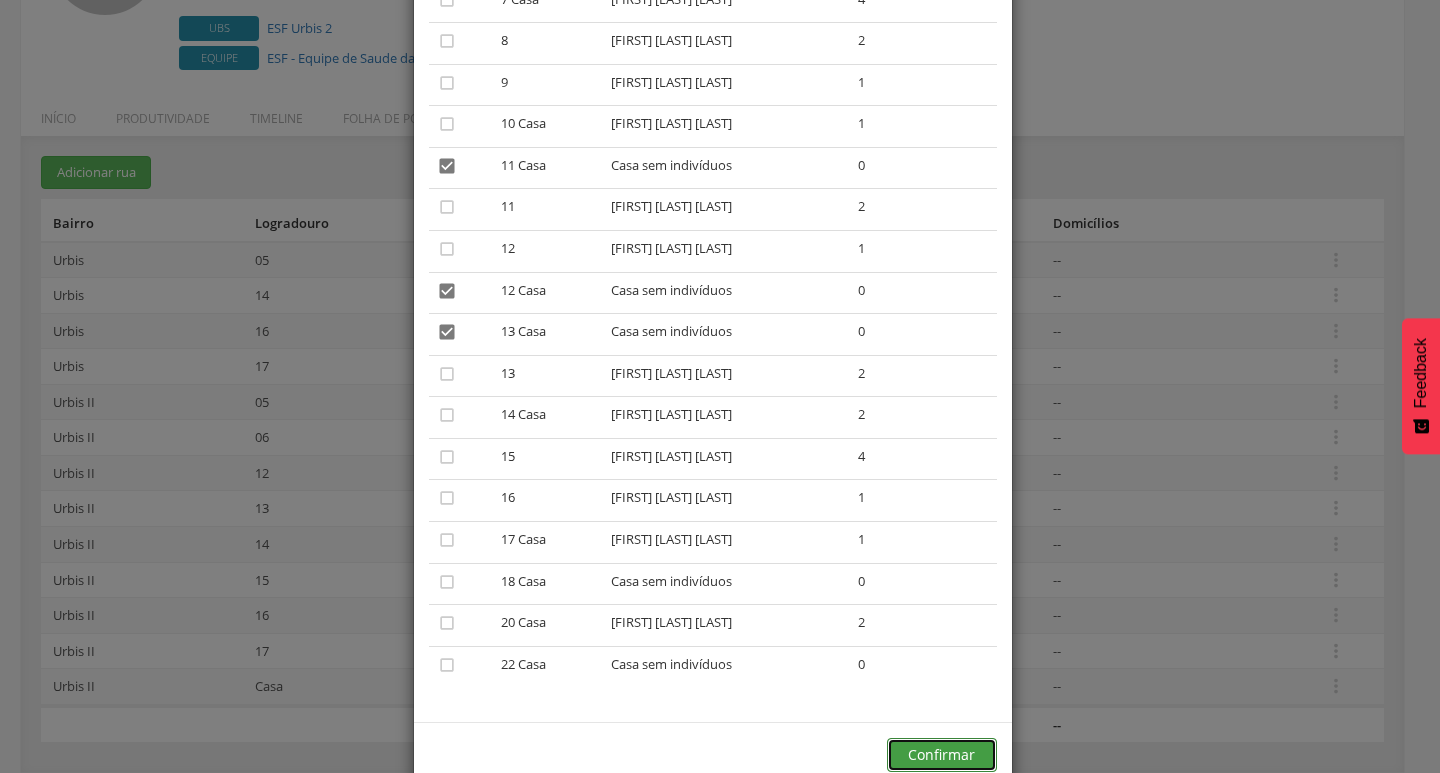 click on "Confirmar" at bounding box center (942, 755) 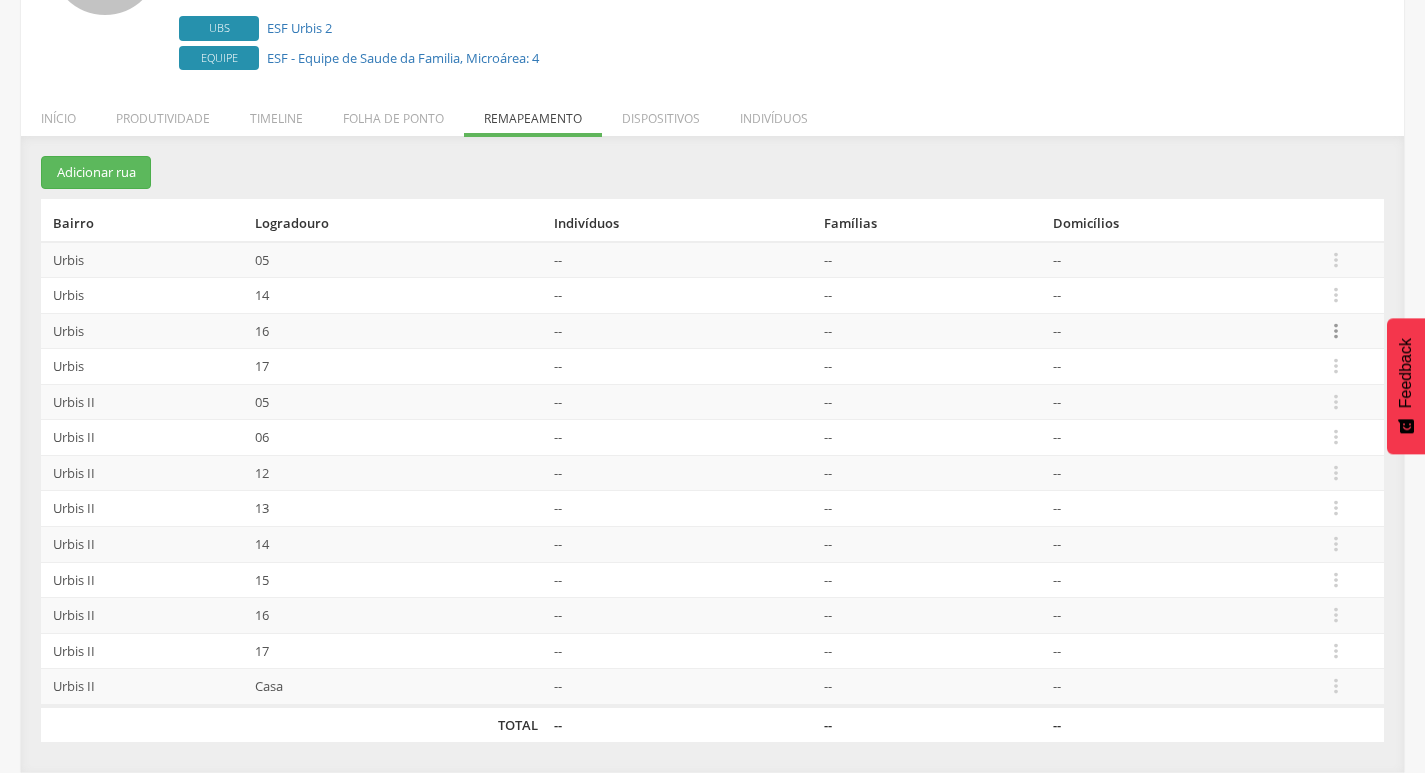 click on "" at bounding box center (1336, 331) 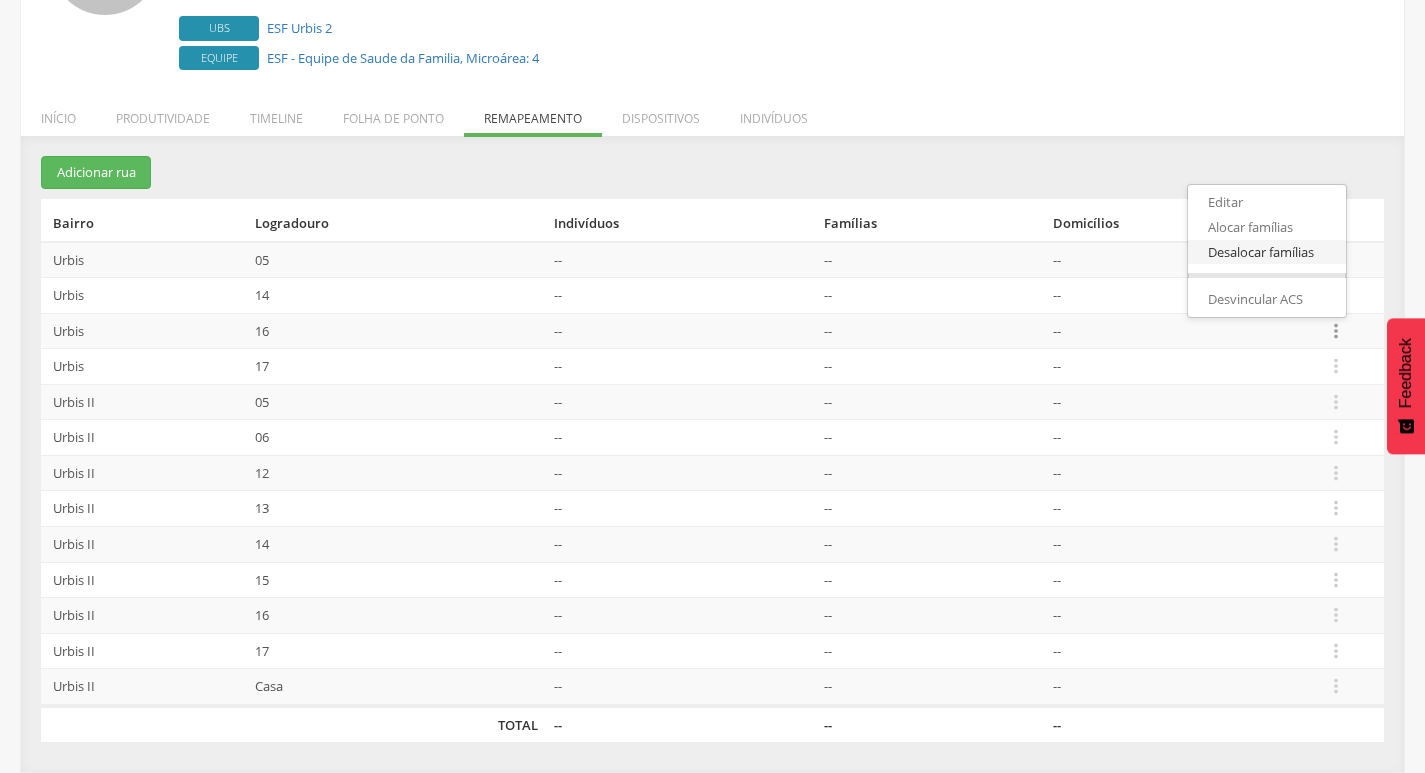 click on "Desalocar famílias" at bounding box center (1267, 252) 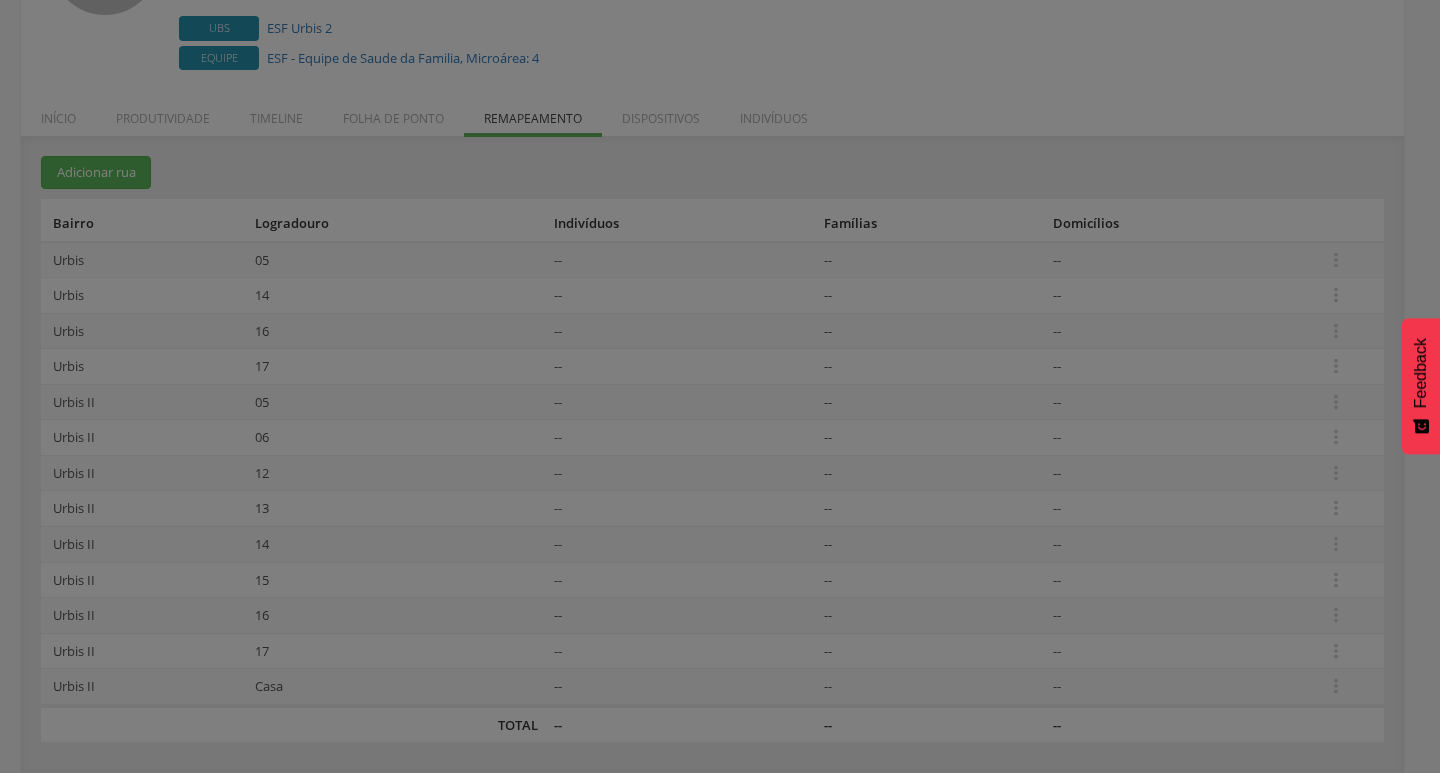 scroll, scrollTop: 0, scrollLeft: 0, axis: both 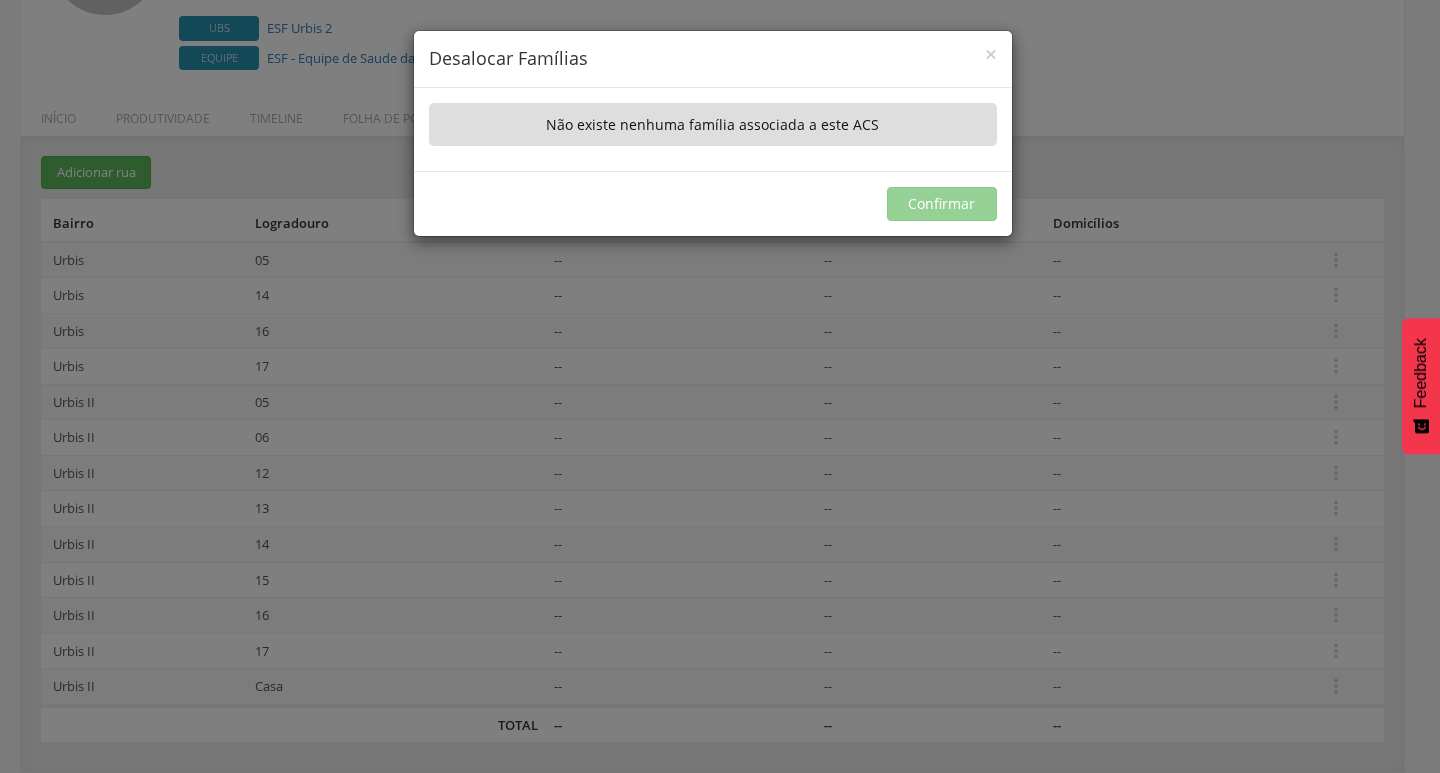 click on "A lista abaixo apresenta as casas da 16 que estão alocadas ao ACS [LAST] [LAST]. Selecione as que deseja desalocar.

Nº
Responsável
Indivíduos
Último ACS
Não existe nenhuma família associada a este ACS
Confirmar" at bounding box center (720, 386) 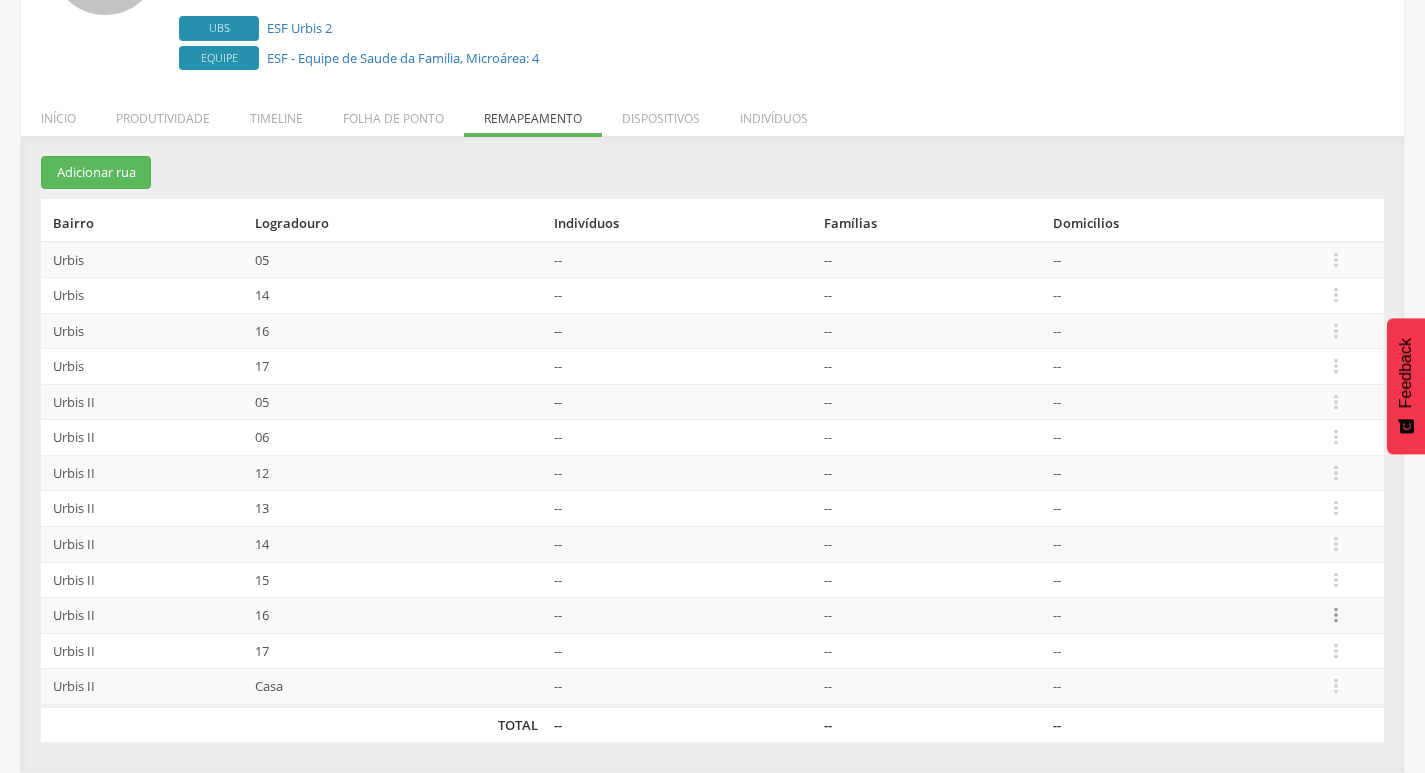 click on "" at bounding box center (1336, 615) 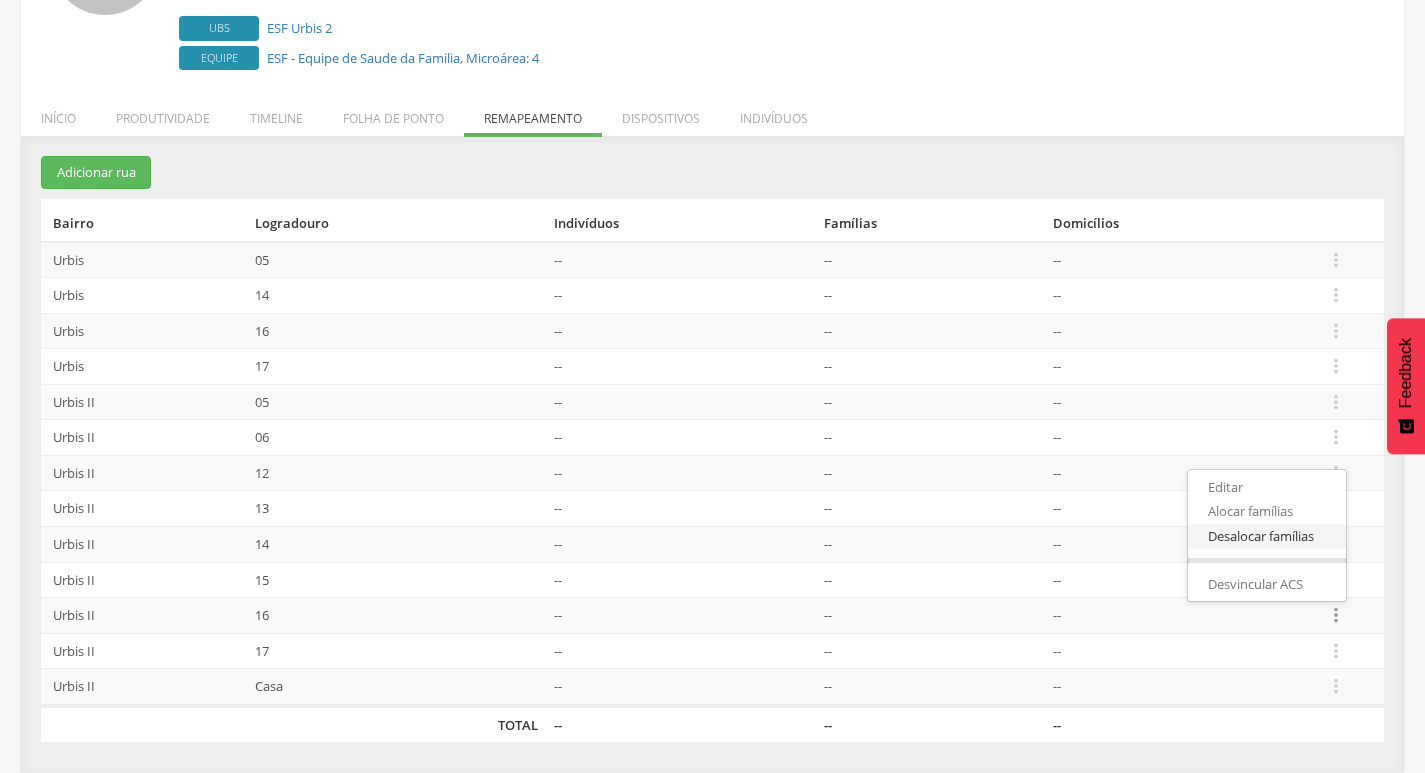 click on "Desalocar famílias" at bounding box center [1267, 536] 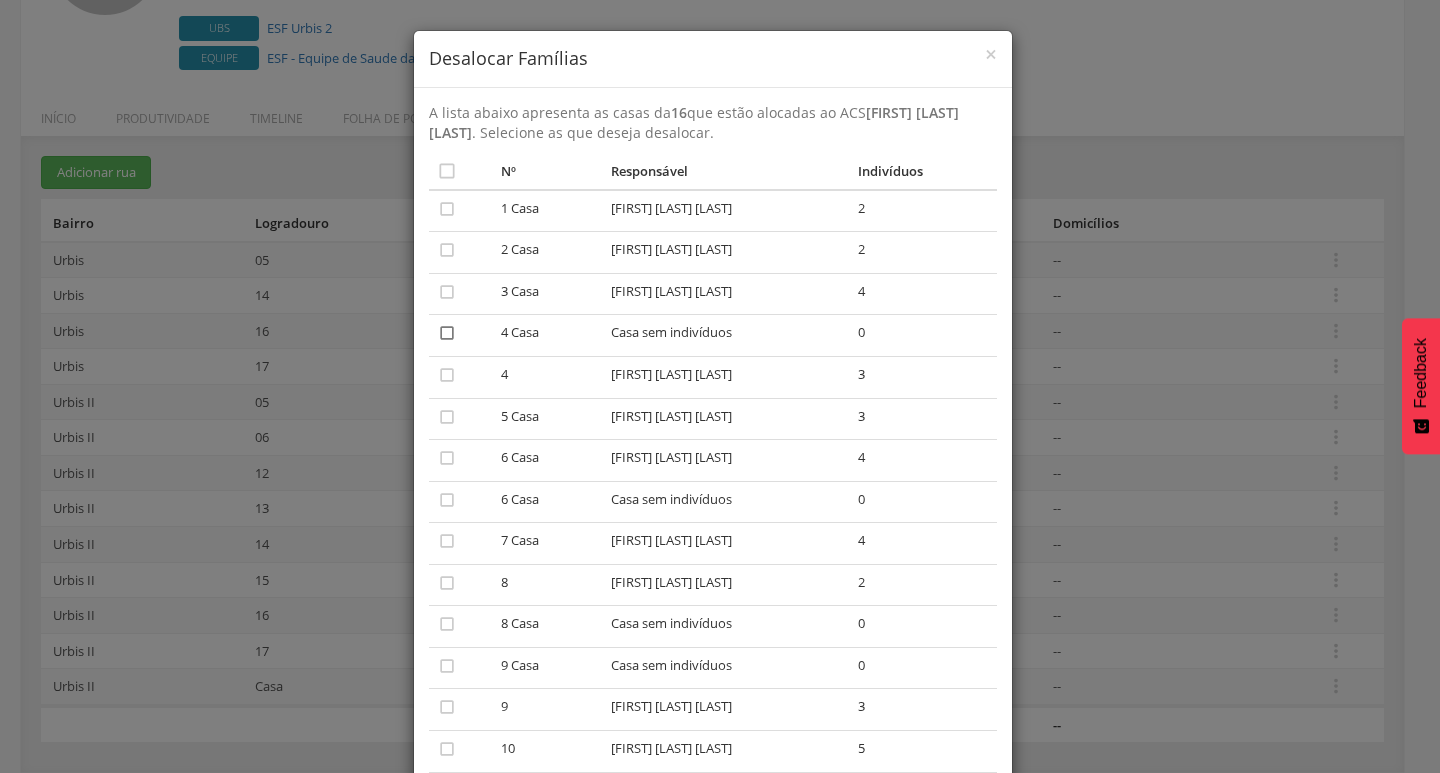 click on "" at bounding box center [447, 333] 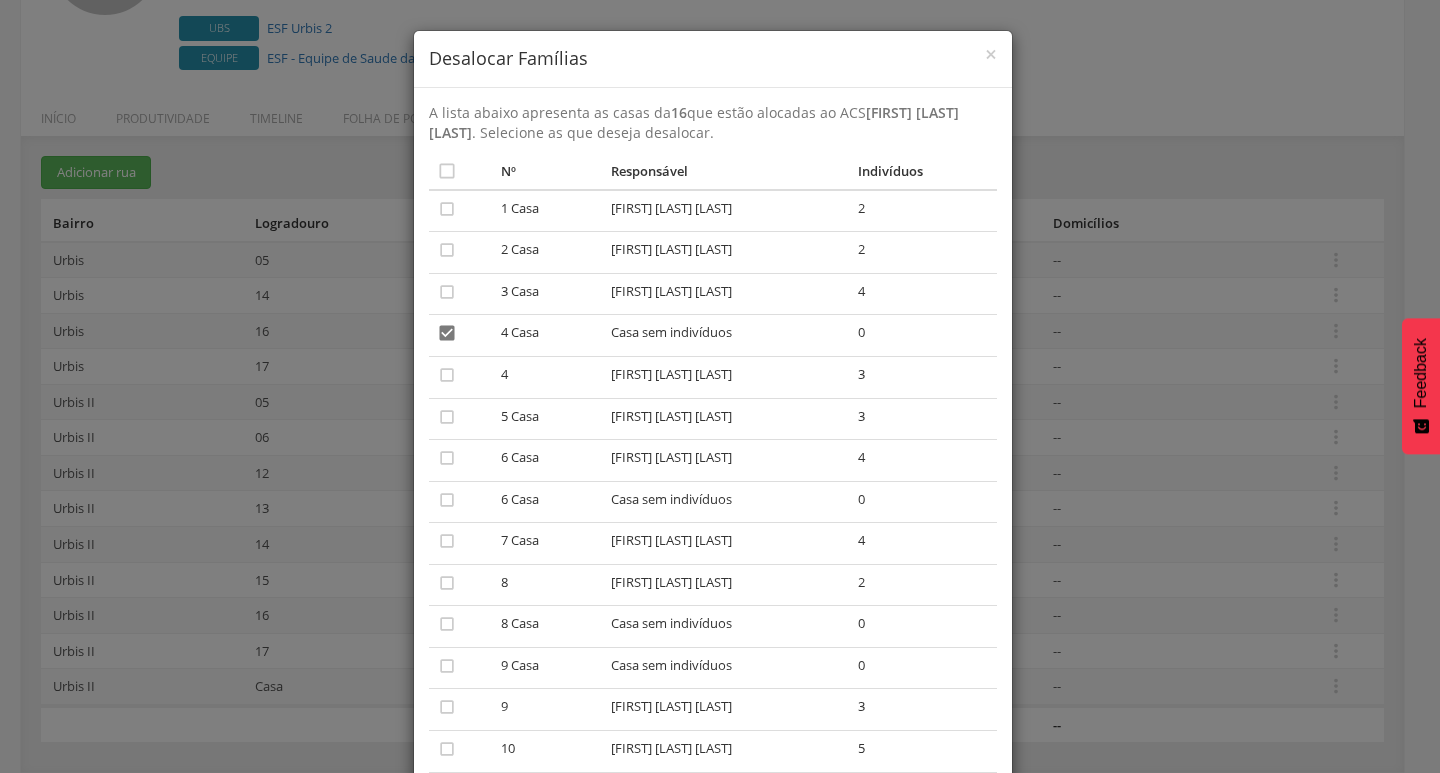 click on "" at bounding box center (461, 502) 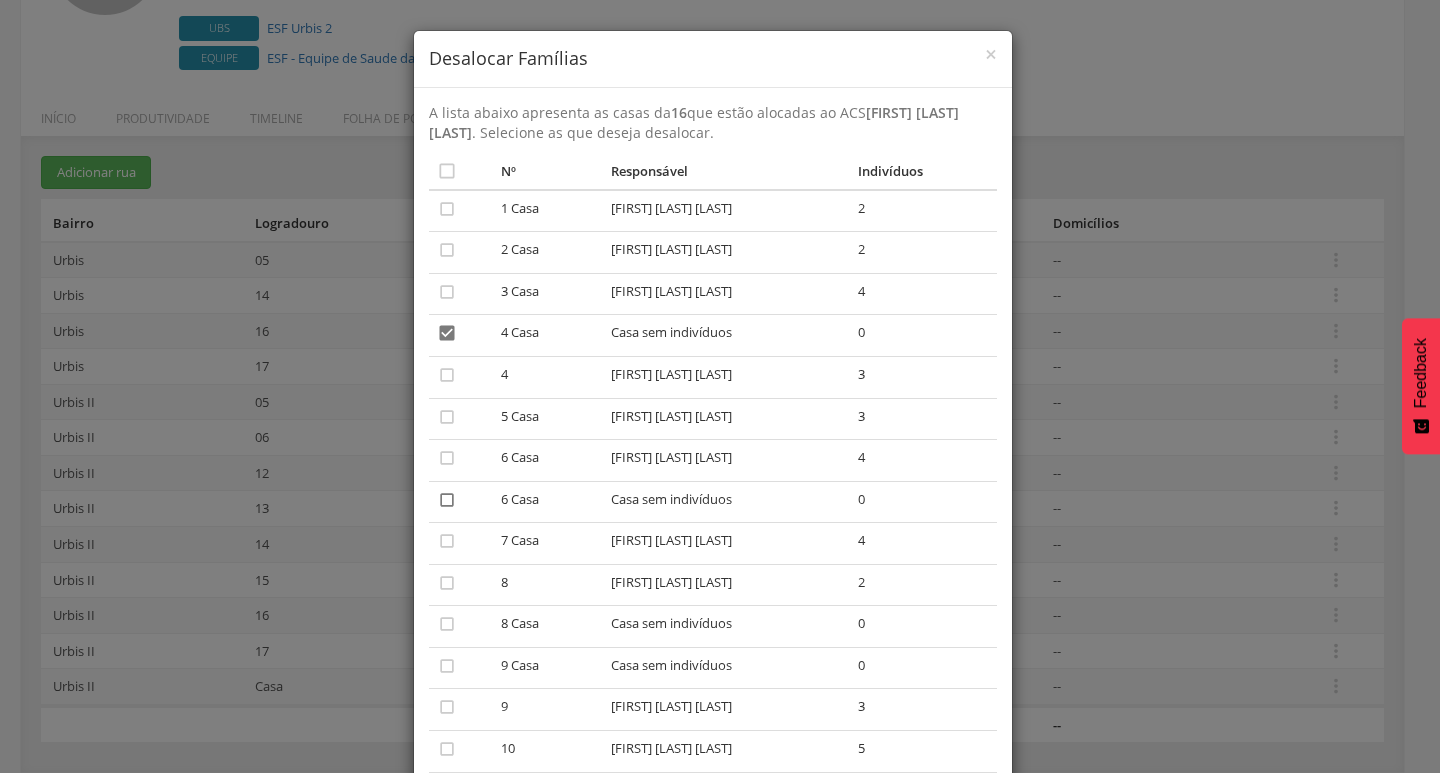 click on "" at bounding box center (447, 500) 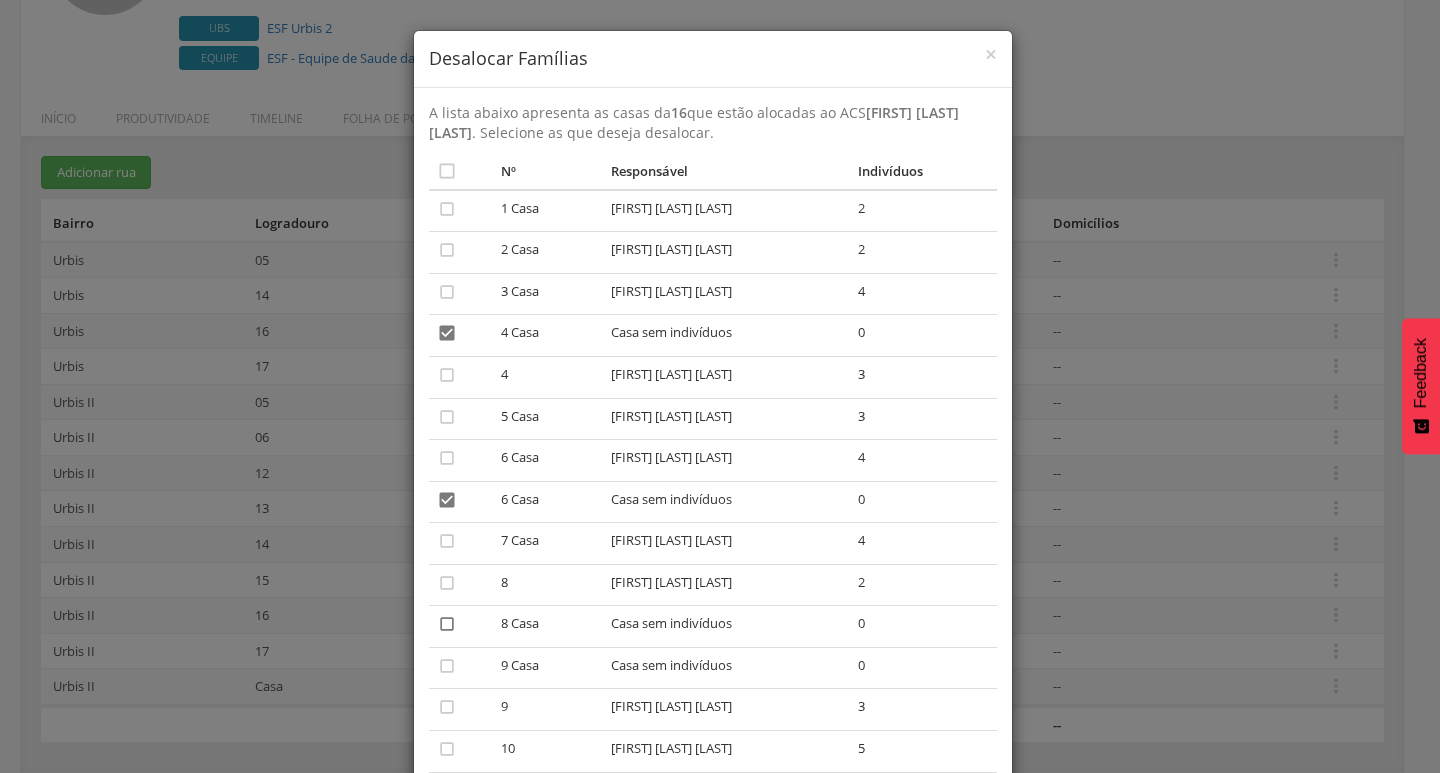 click on "" at bounding box center (447, 624) 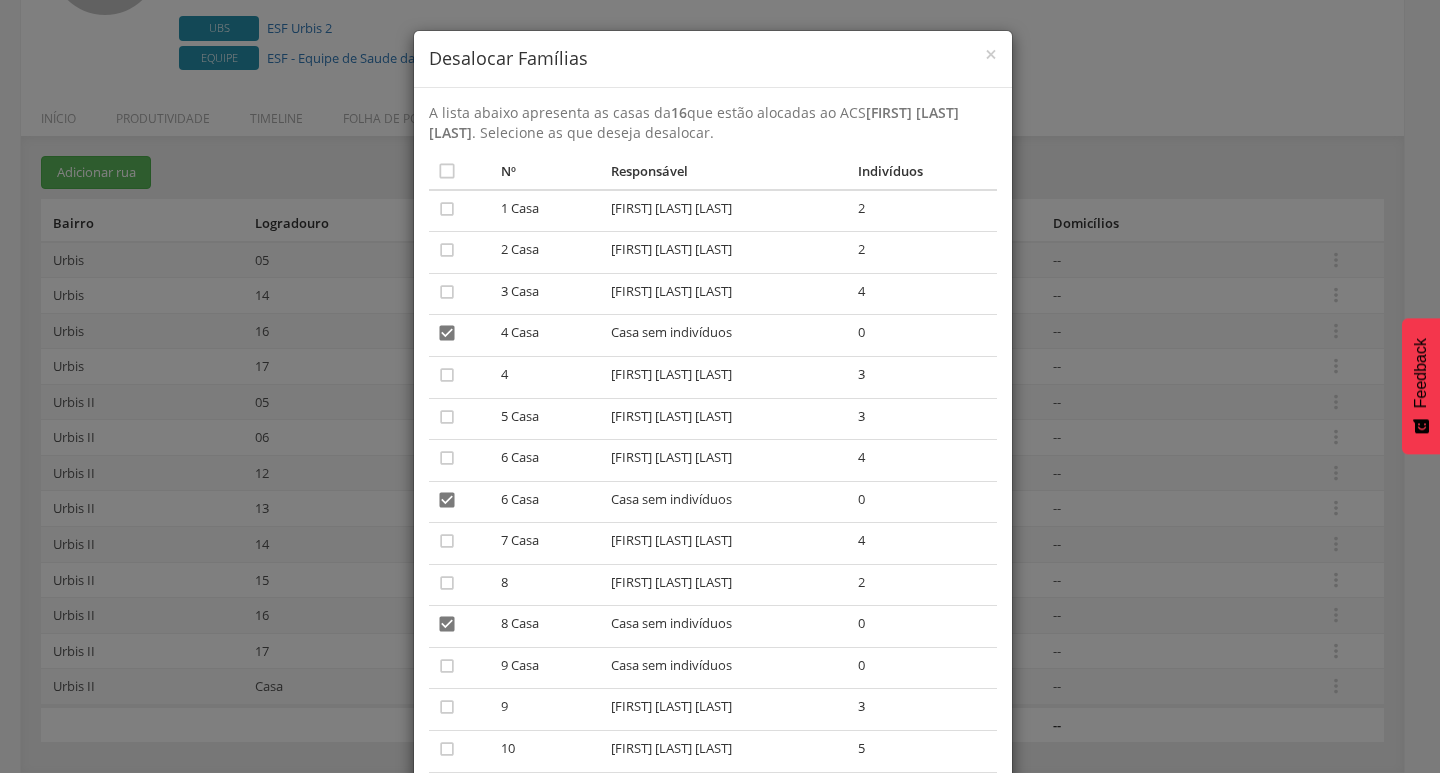 scroll, scrollTop: 100, scrollLeft: 0, axis: vertical 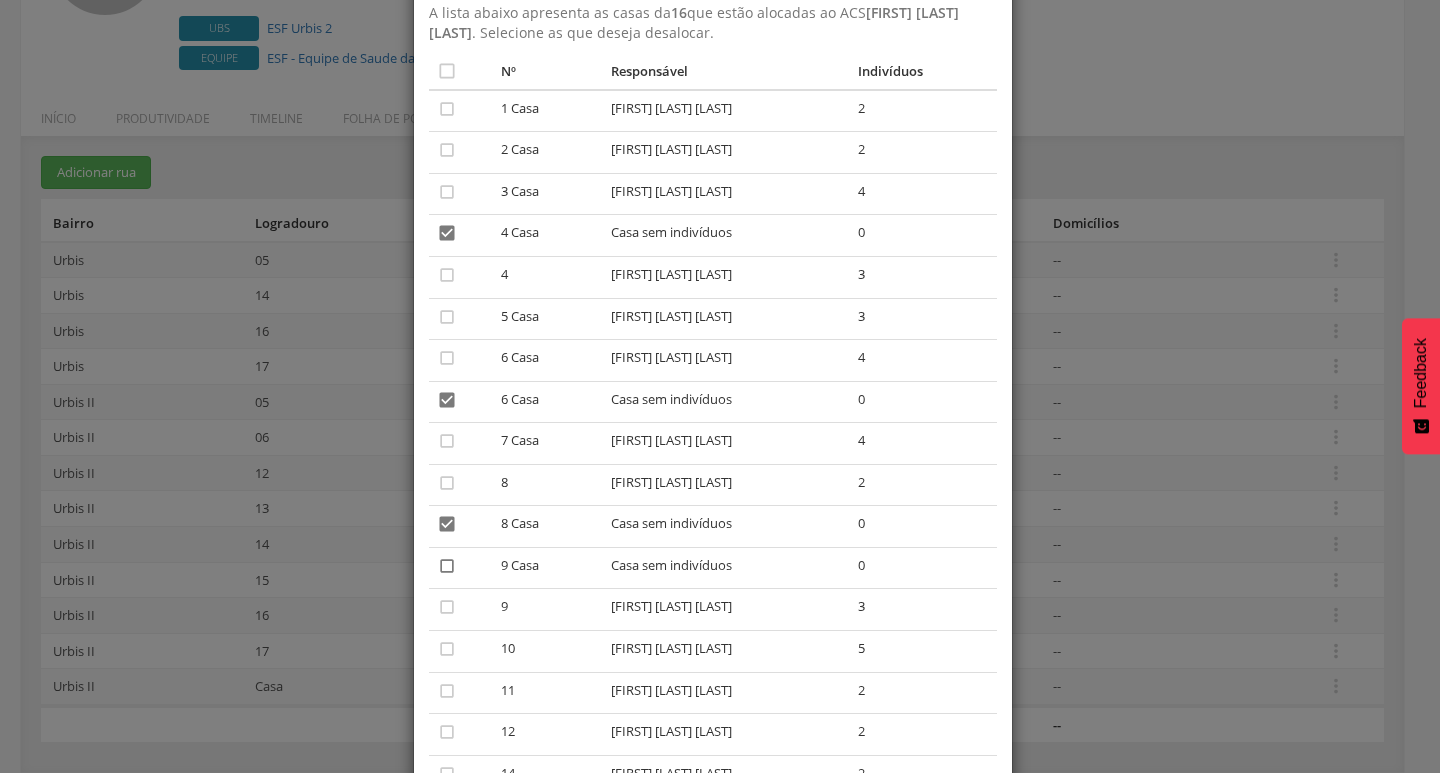 click on "" at bounding box center [447, 566] 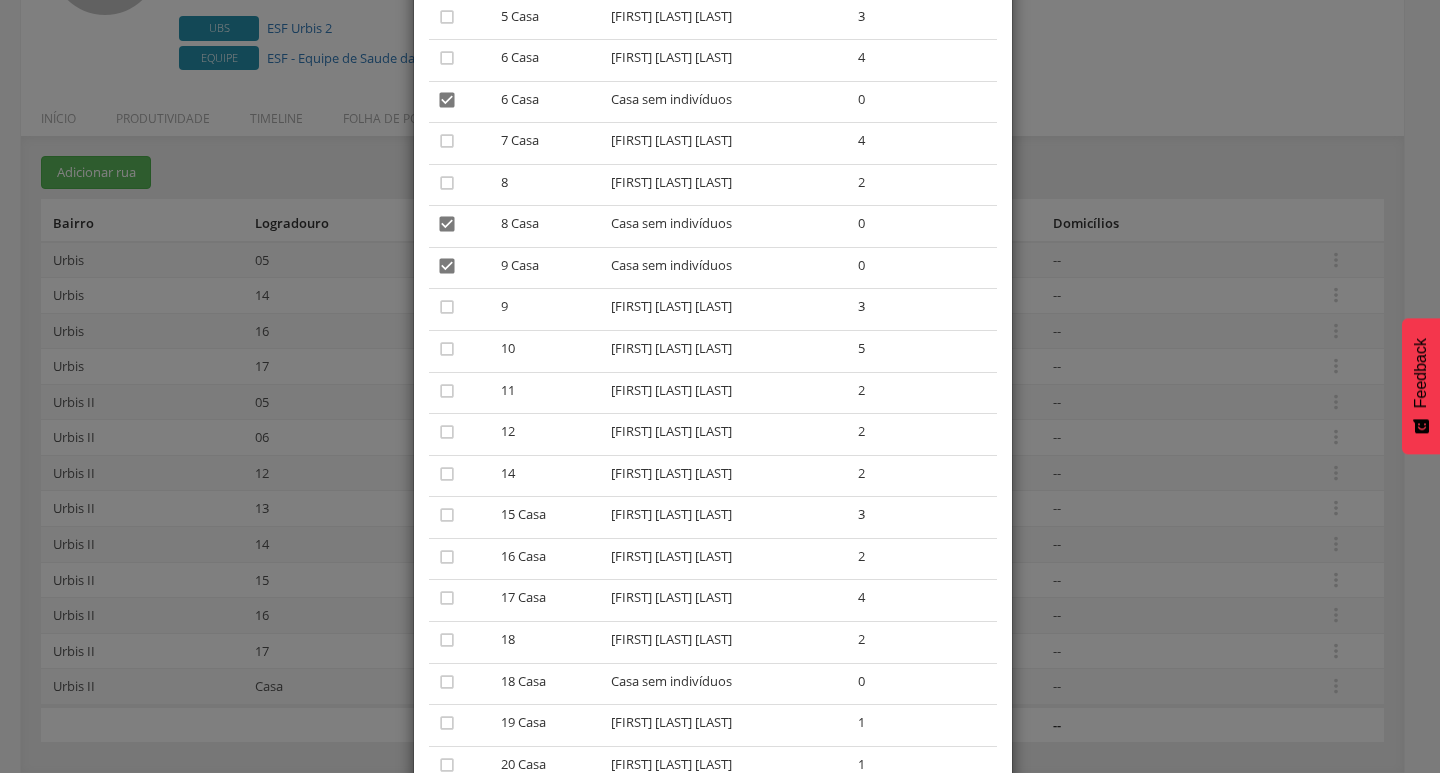 scroll, scrollTop: 500, scrollLeft: 0, axis: vertical 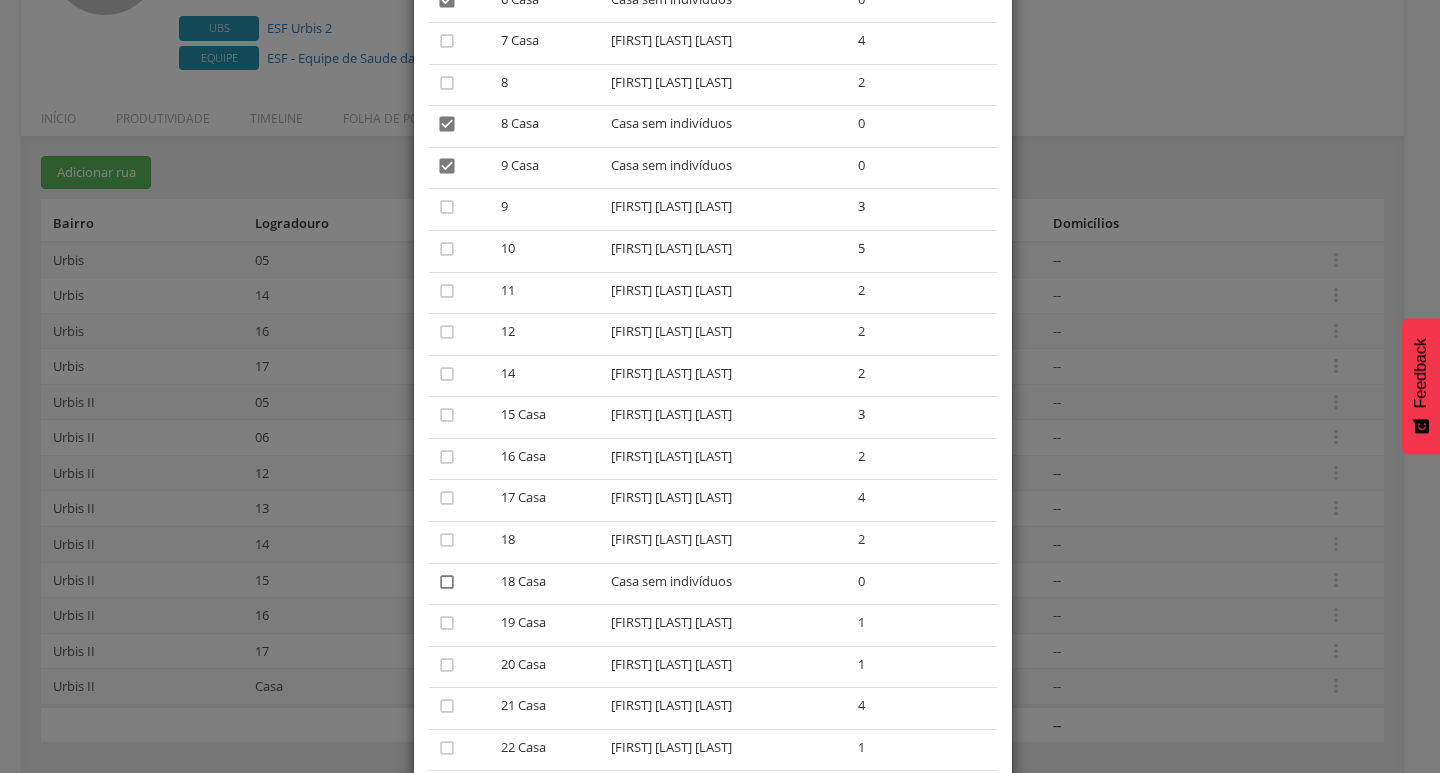 click on "" at bounding box center (447, 582) 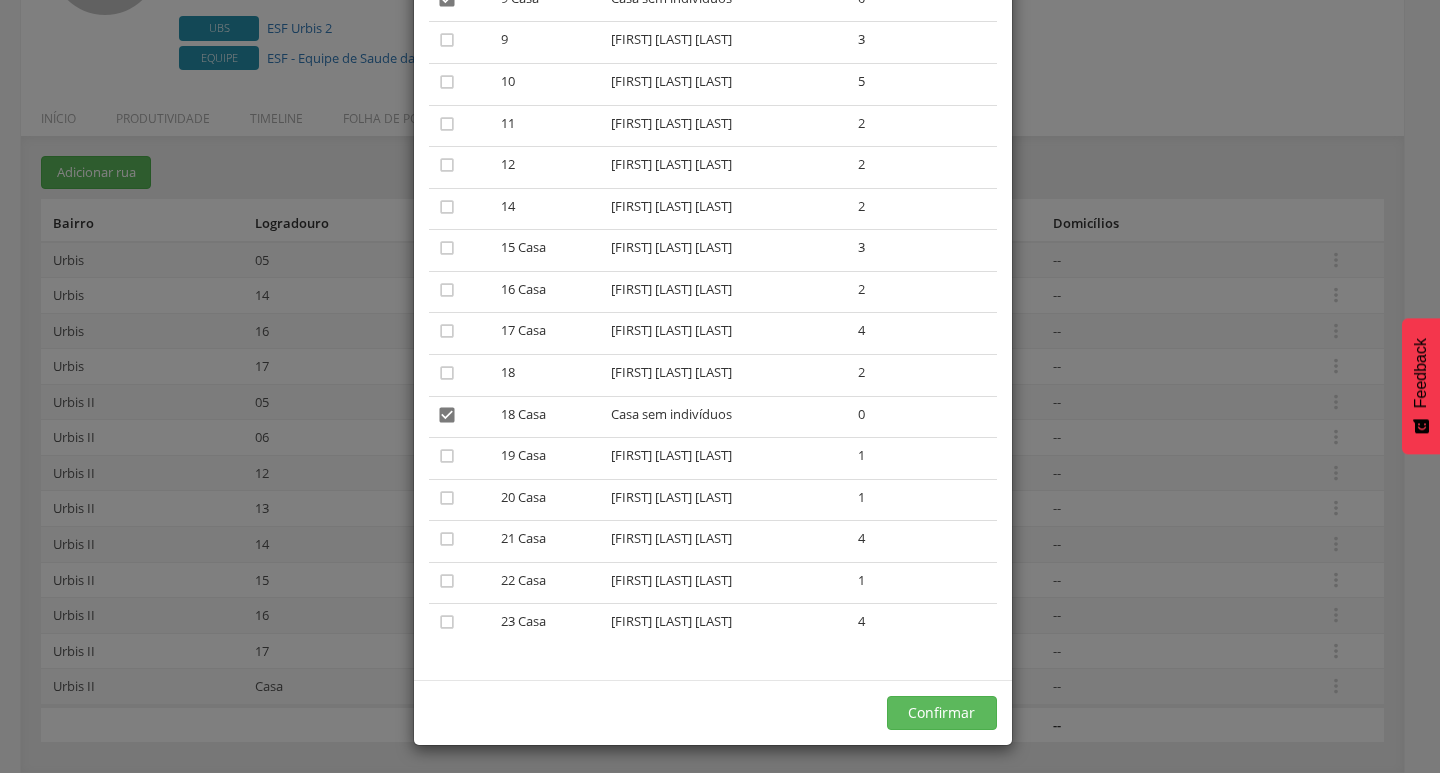 scroll, scrollTop: 670, scrollLeft: 0, axis: vertical 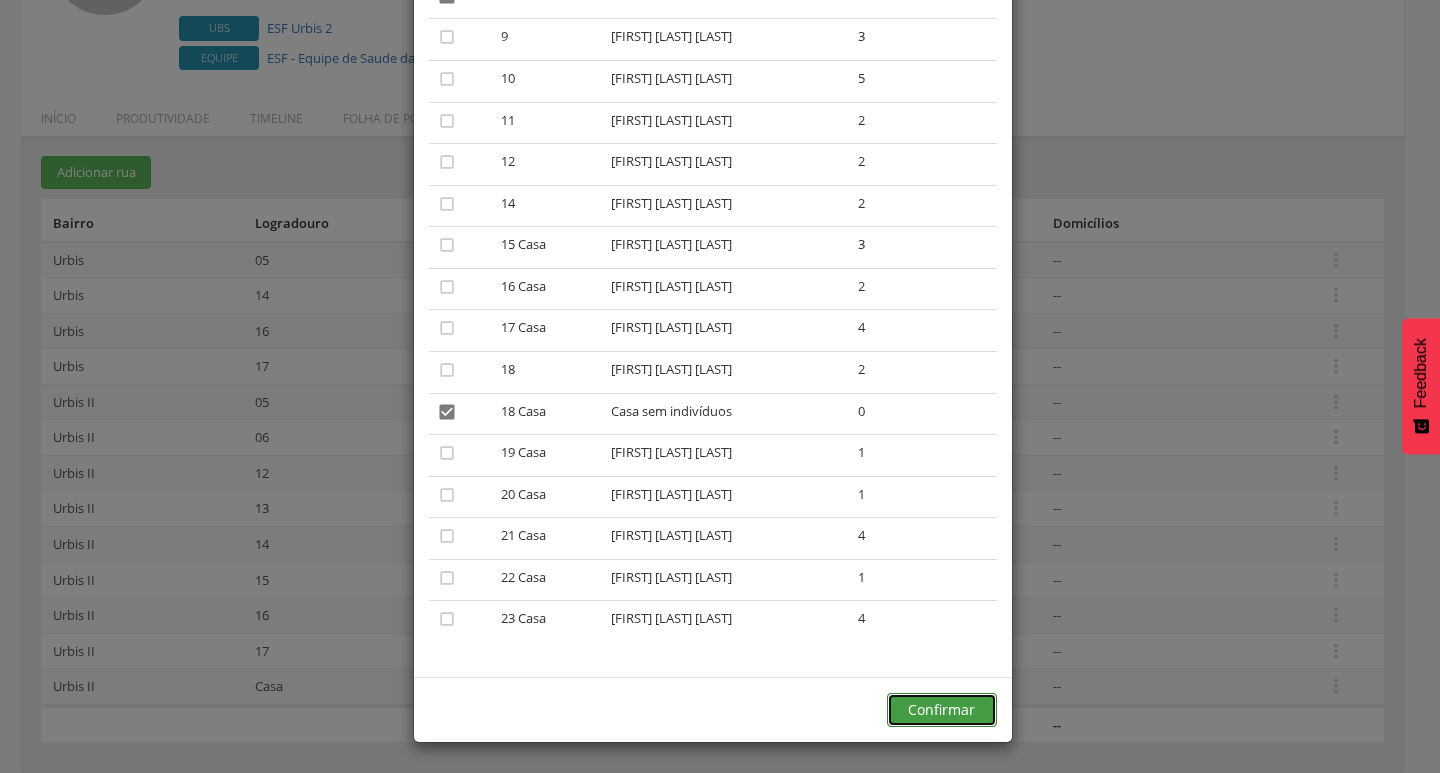 click on "Confirmar" at bounding box center (942, 710) 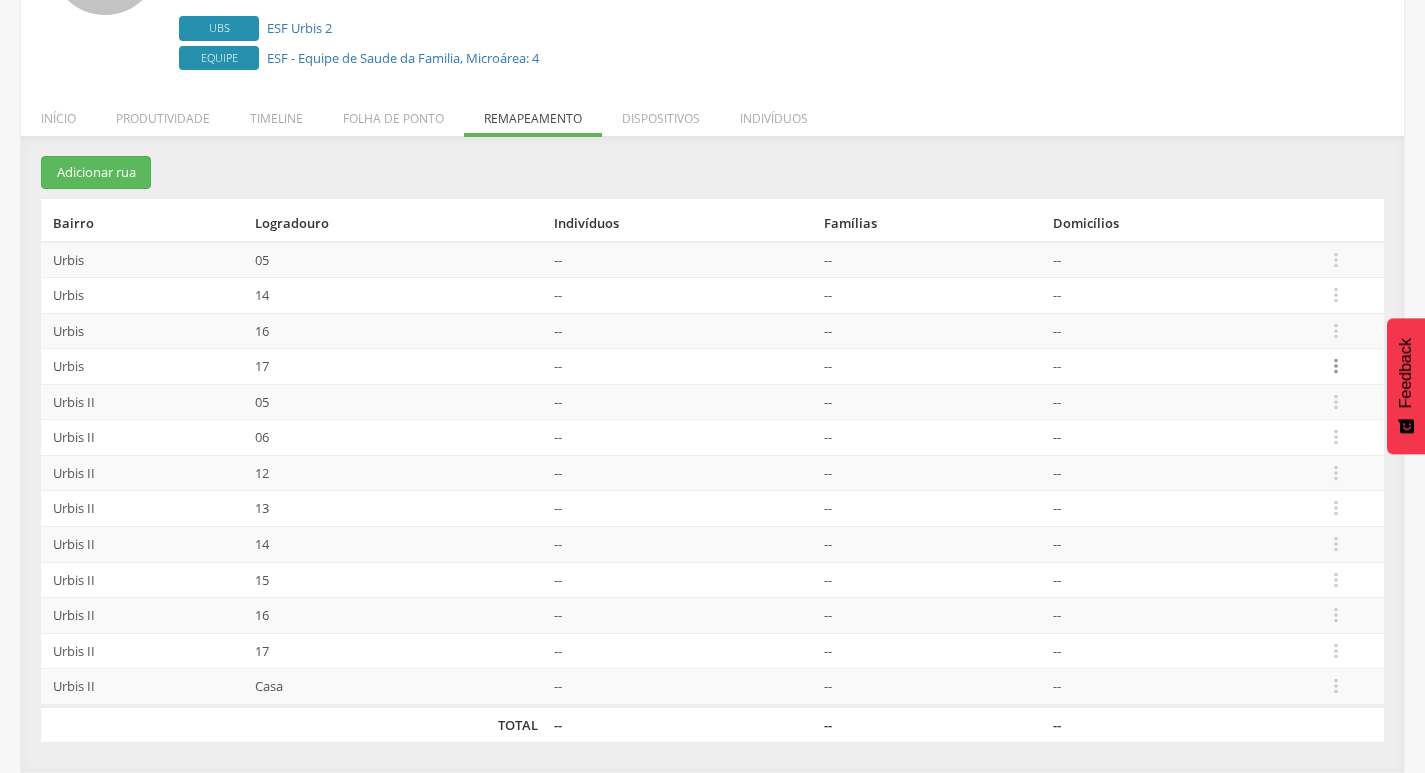 click on "" at bounding box center (1336, 366) 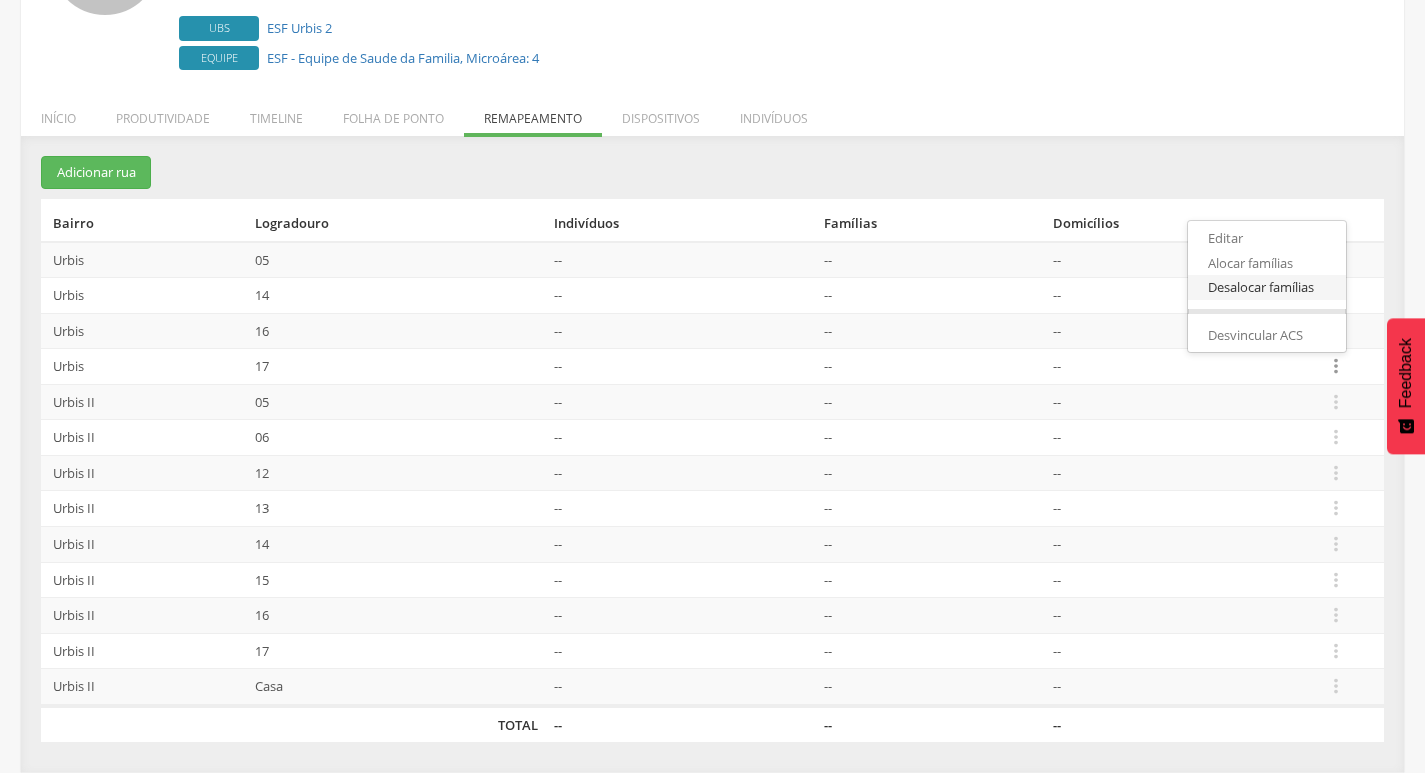 click on "Desalocar famílias" at bounding box center [1267, 287] 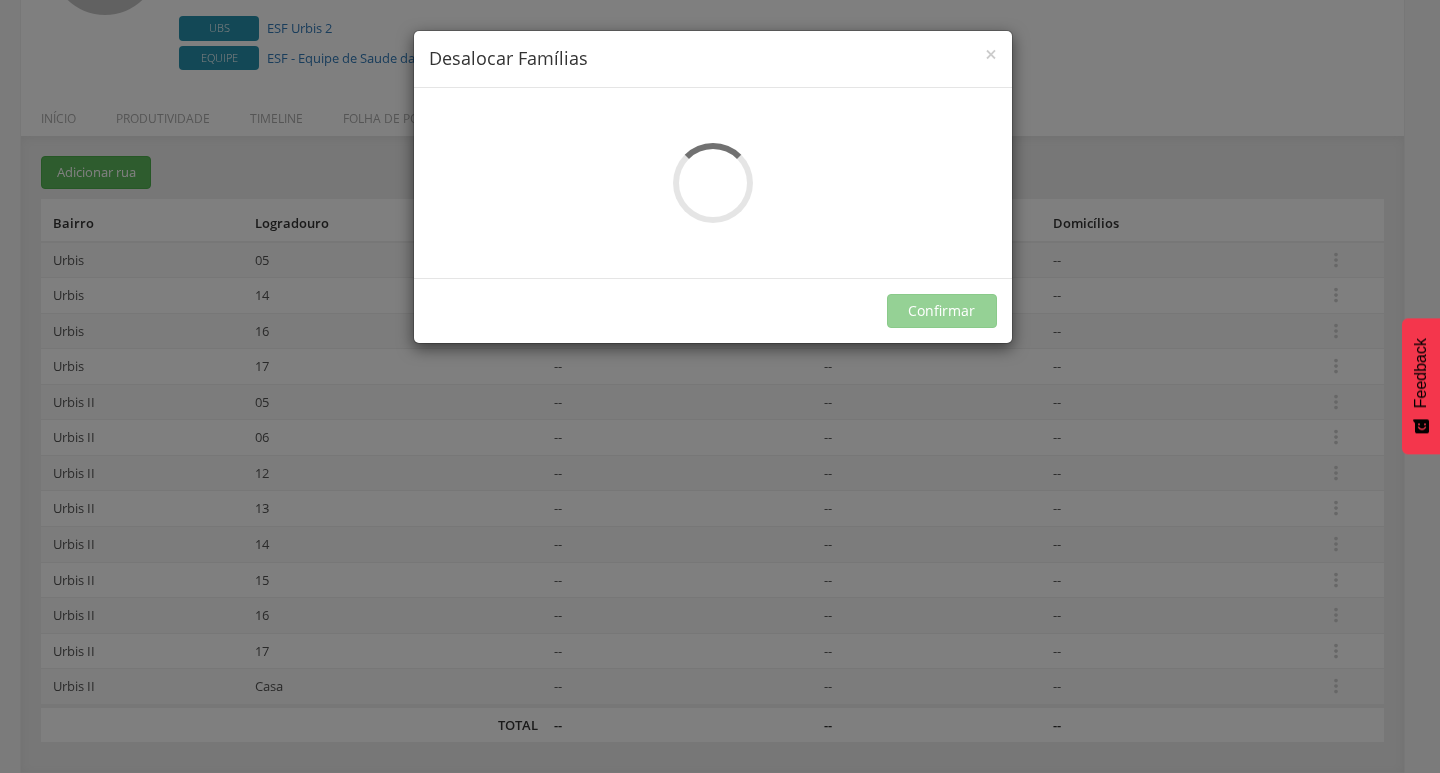 scroll, scrollTop: 0, scrollLeft: 0, axis: both 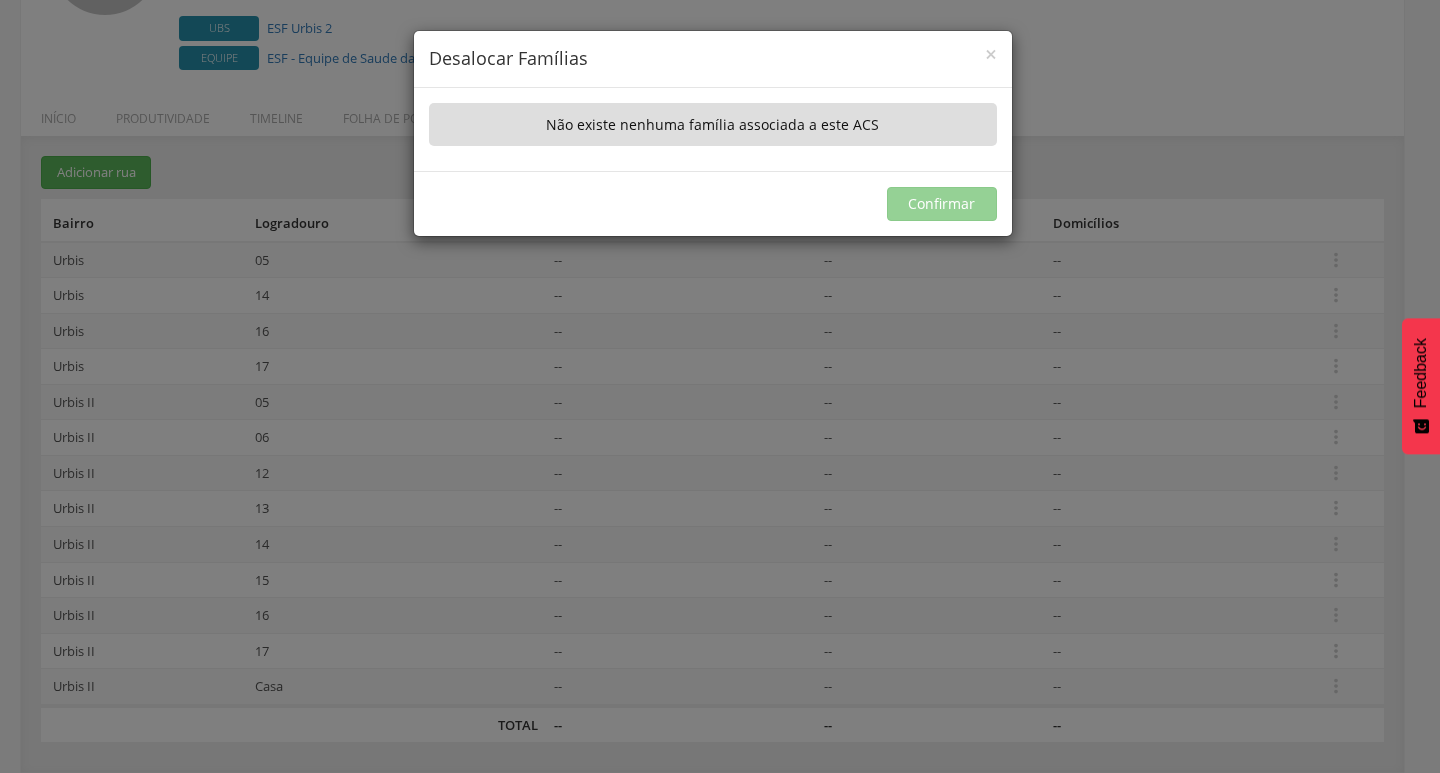 click on "A lista abaixo apresenta as casas da 17 que estão alocadas ao ACS [LAST] [LAST]. Selecione as que deseja desalocar.

Nº
Responsável
Indivíduos
Último ACS
Não existe nenhuma família associada a este ACS
Confirmar" at bounding box center [720, 386] 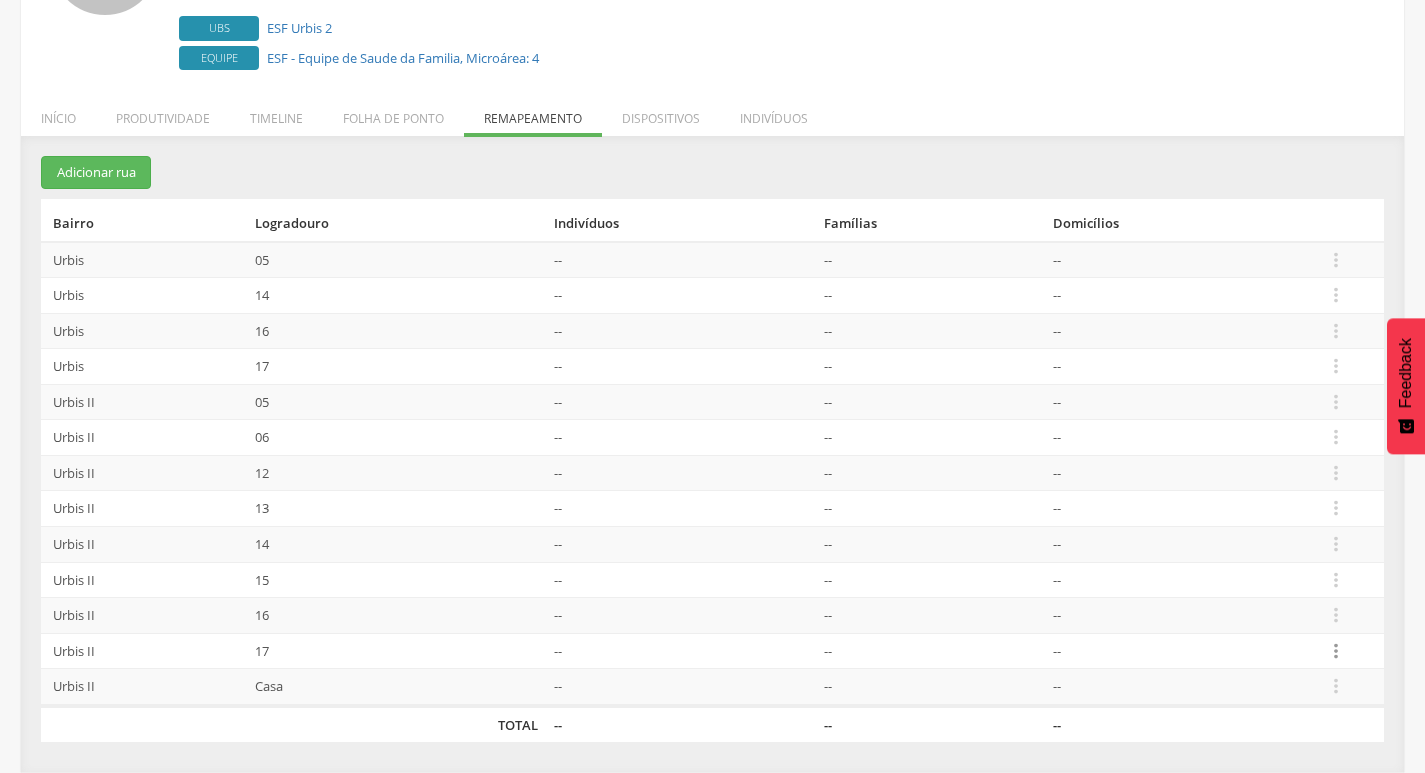 click on "" at bounding box center [1336, 651] 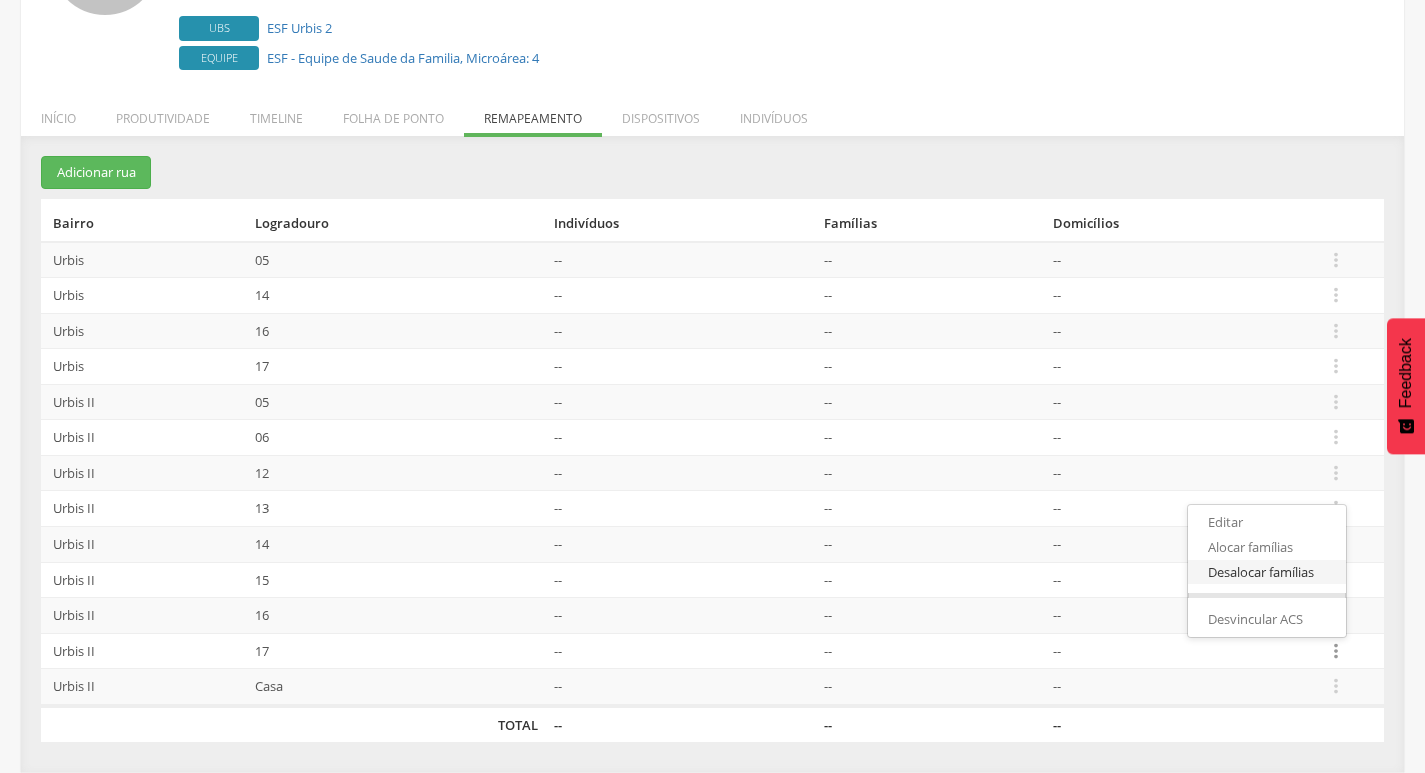 click on "Desalocar famílias" at bounding box center [1267, 572] 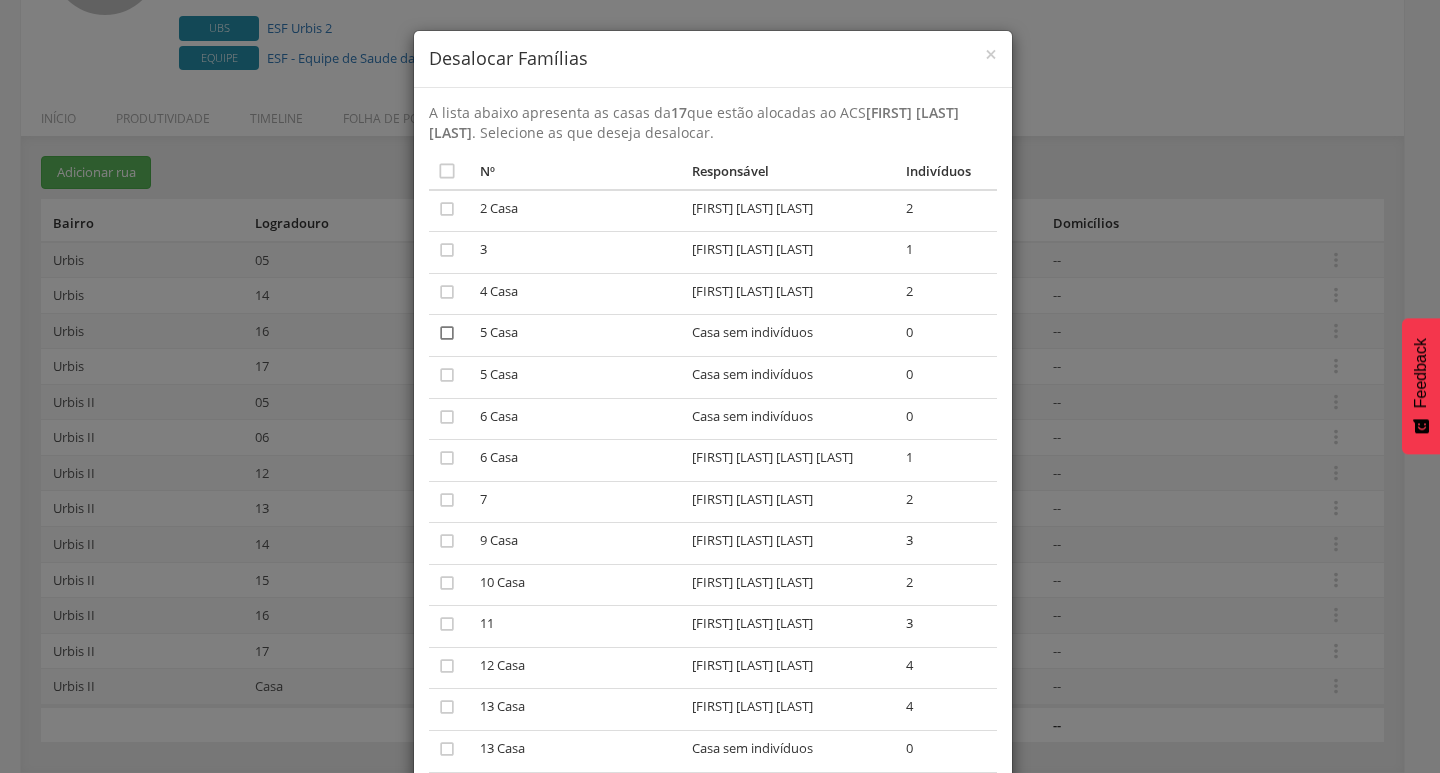 click on "" at bounding box center [447, 333] 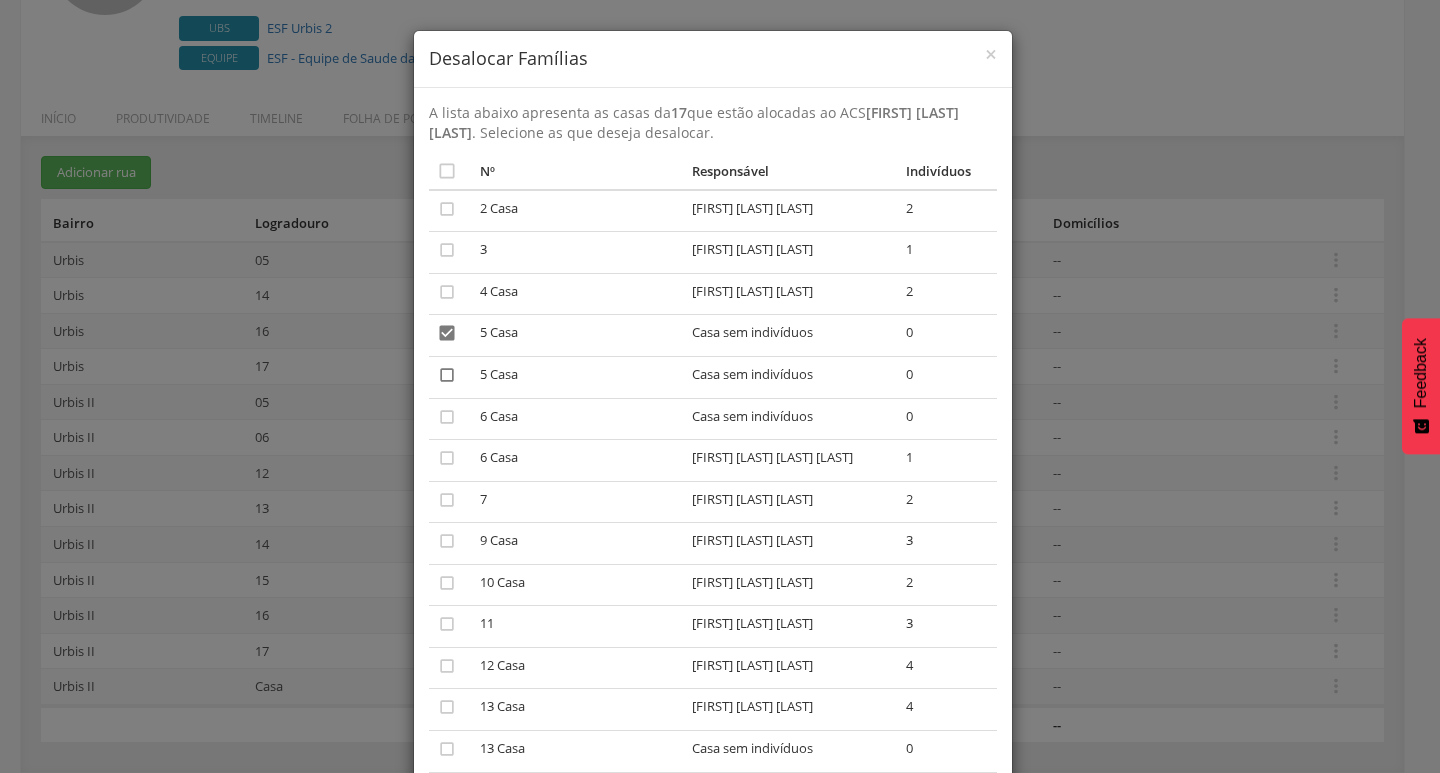 click on "" at bounding box center [447, 375] 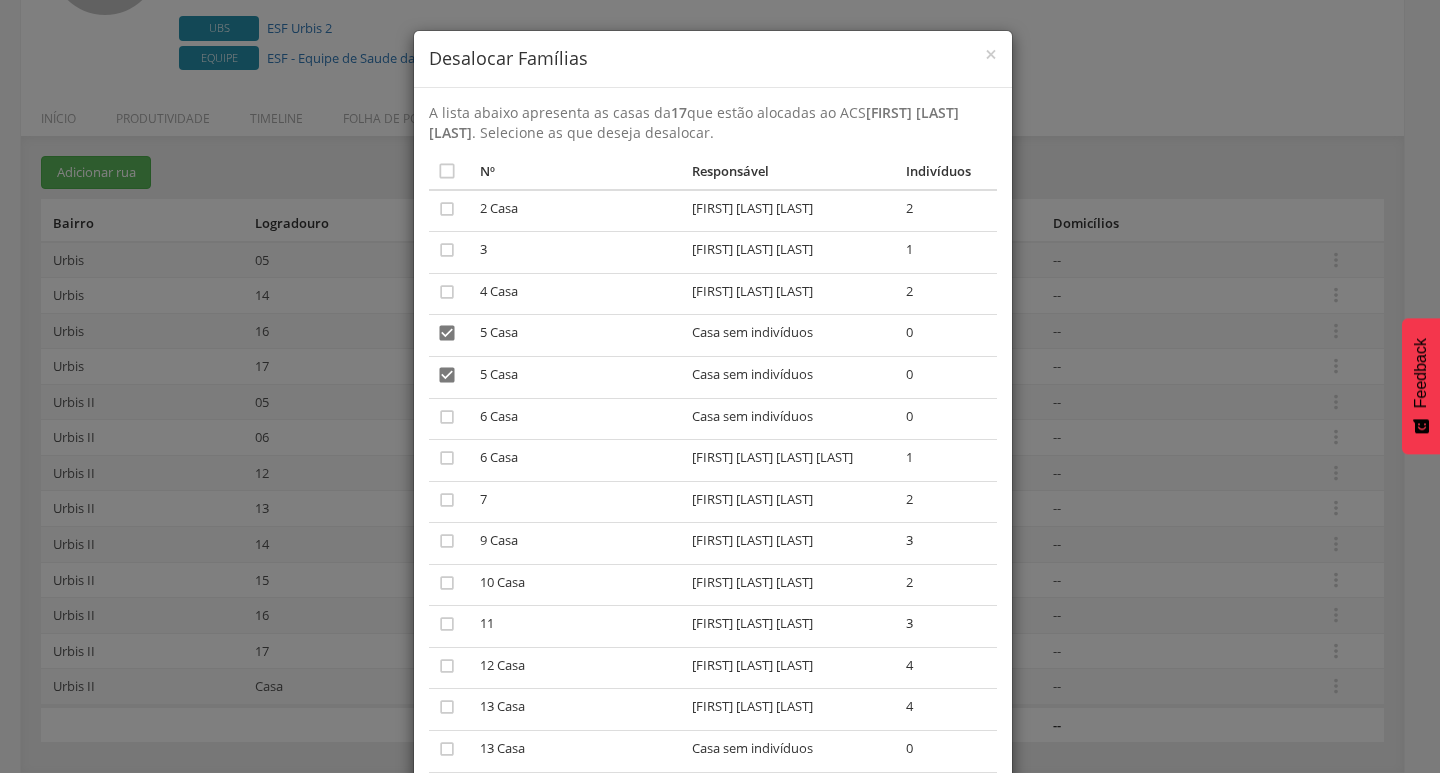 click on "" at bounding box center (451, 419) 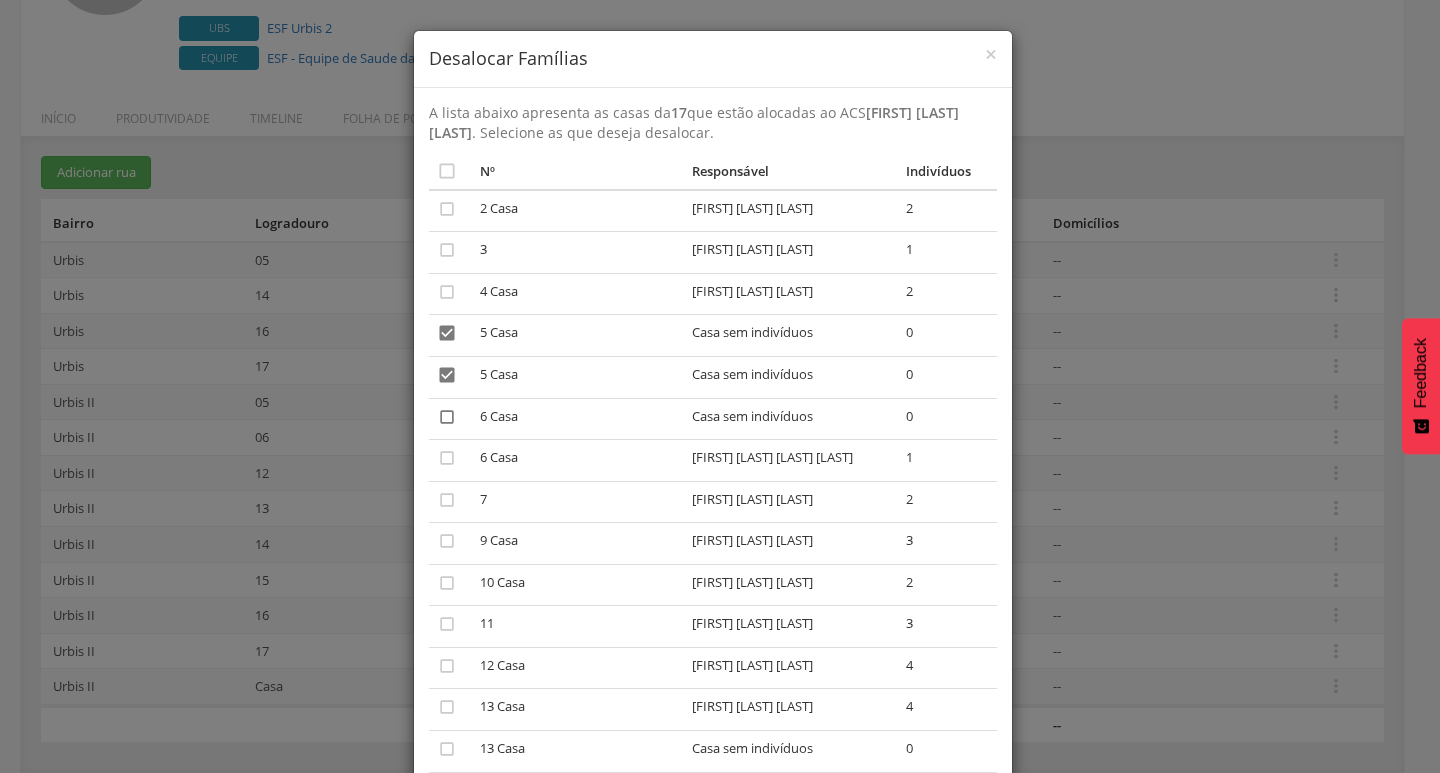 click on "" at bounding box center (447, 417) 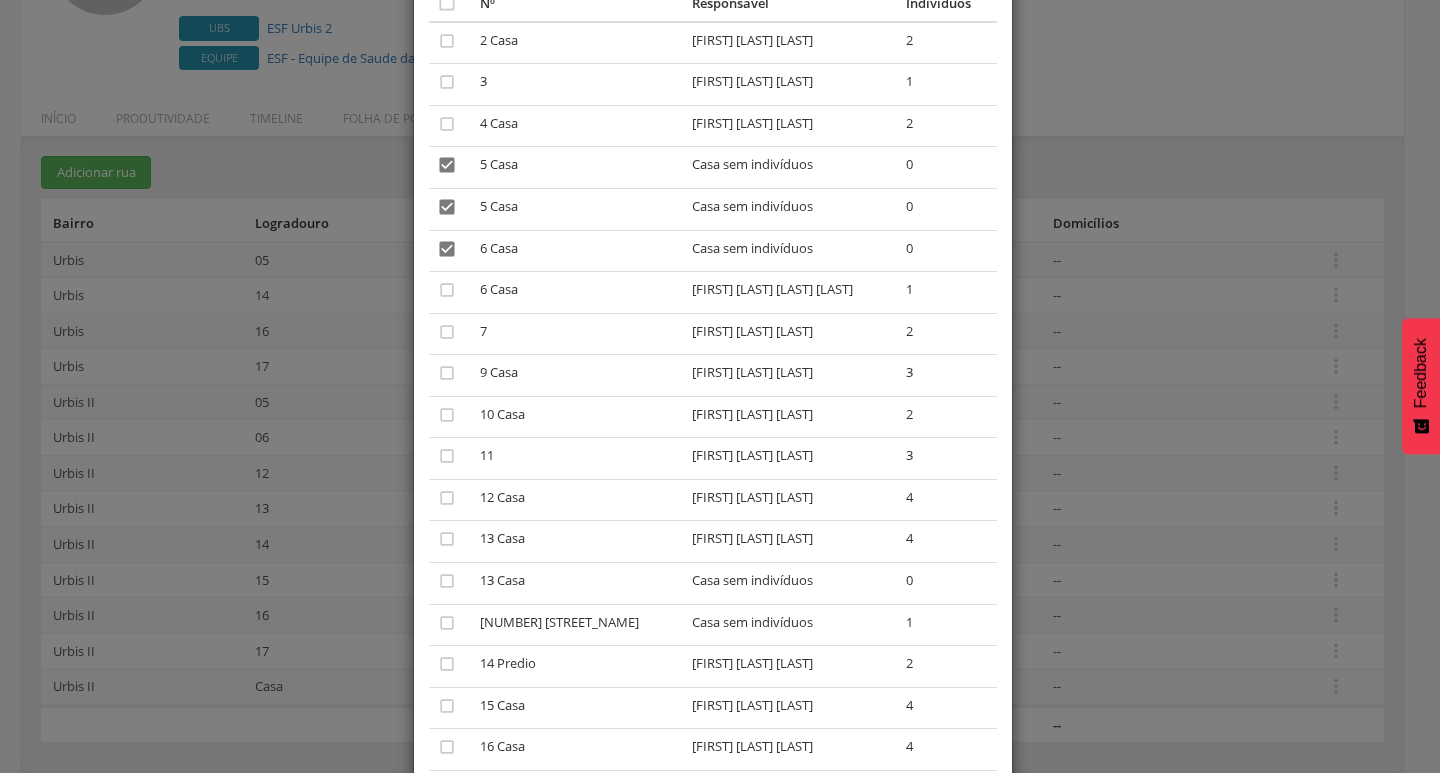 scroll, scrollTop: 200, scrollLeft: 0, axis: vertical 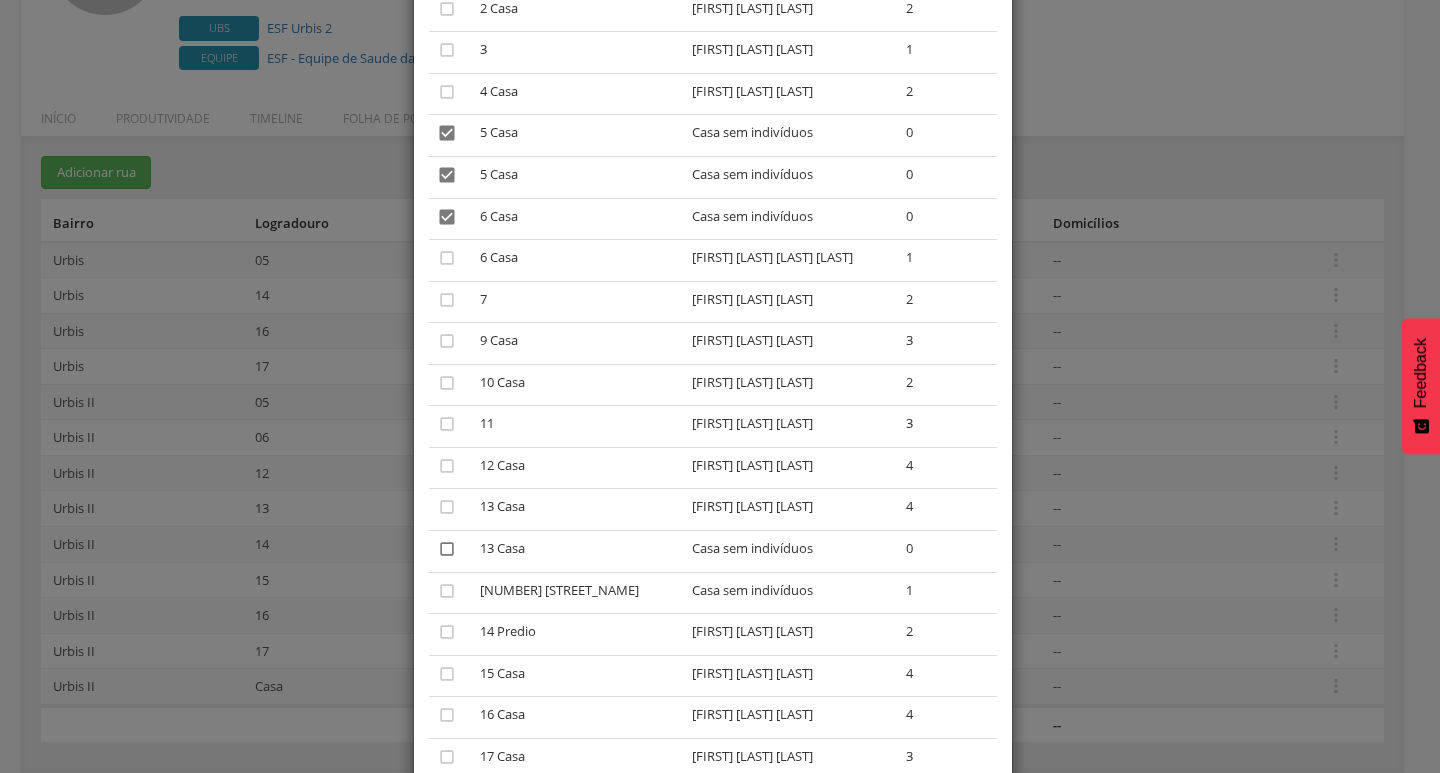 click on "" at bounding box center (447, 549) 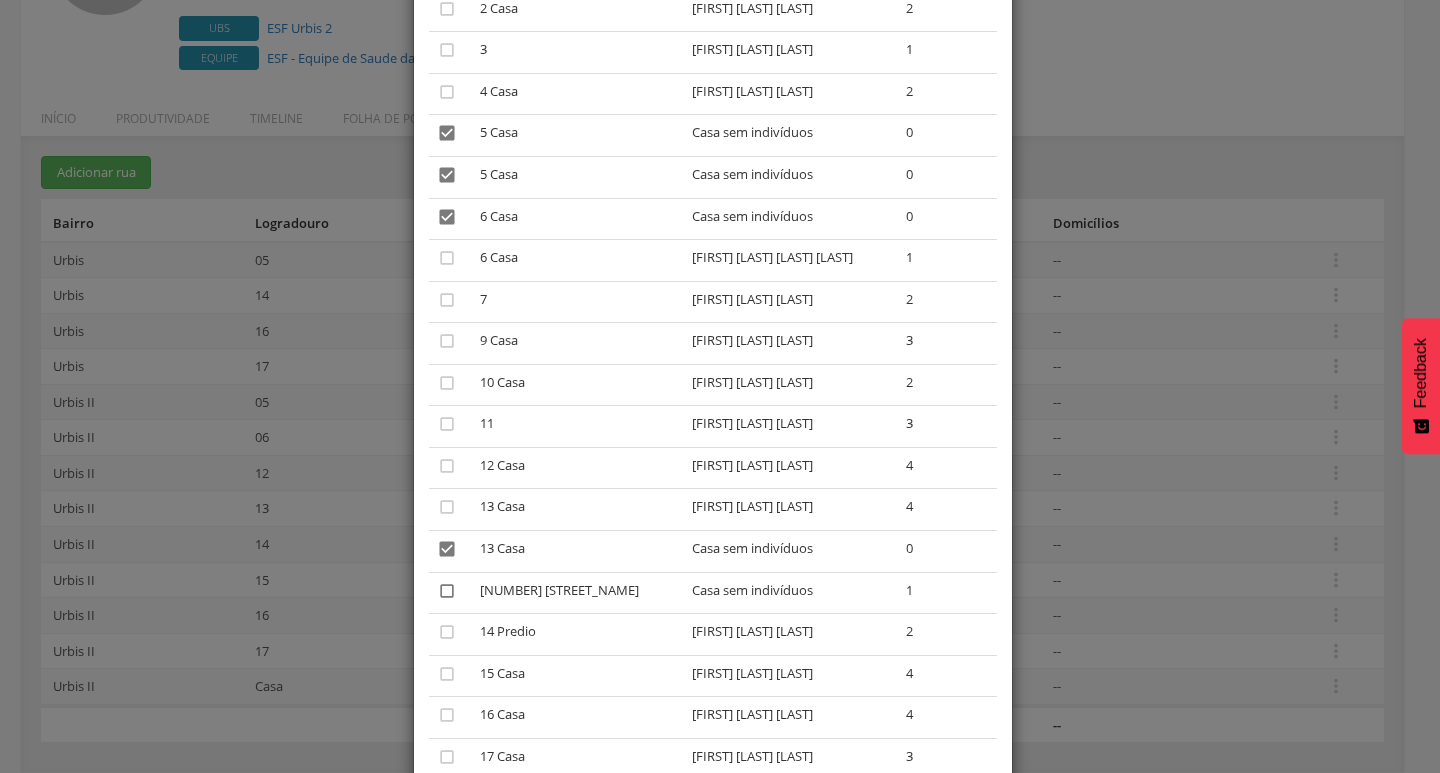 click on "" at bounding box center [447, 591] 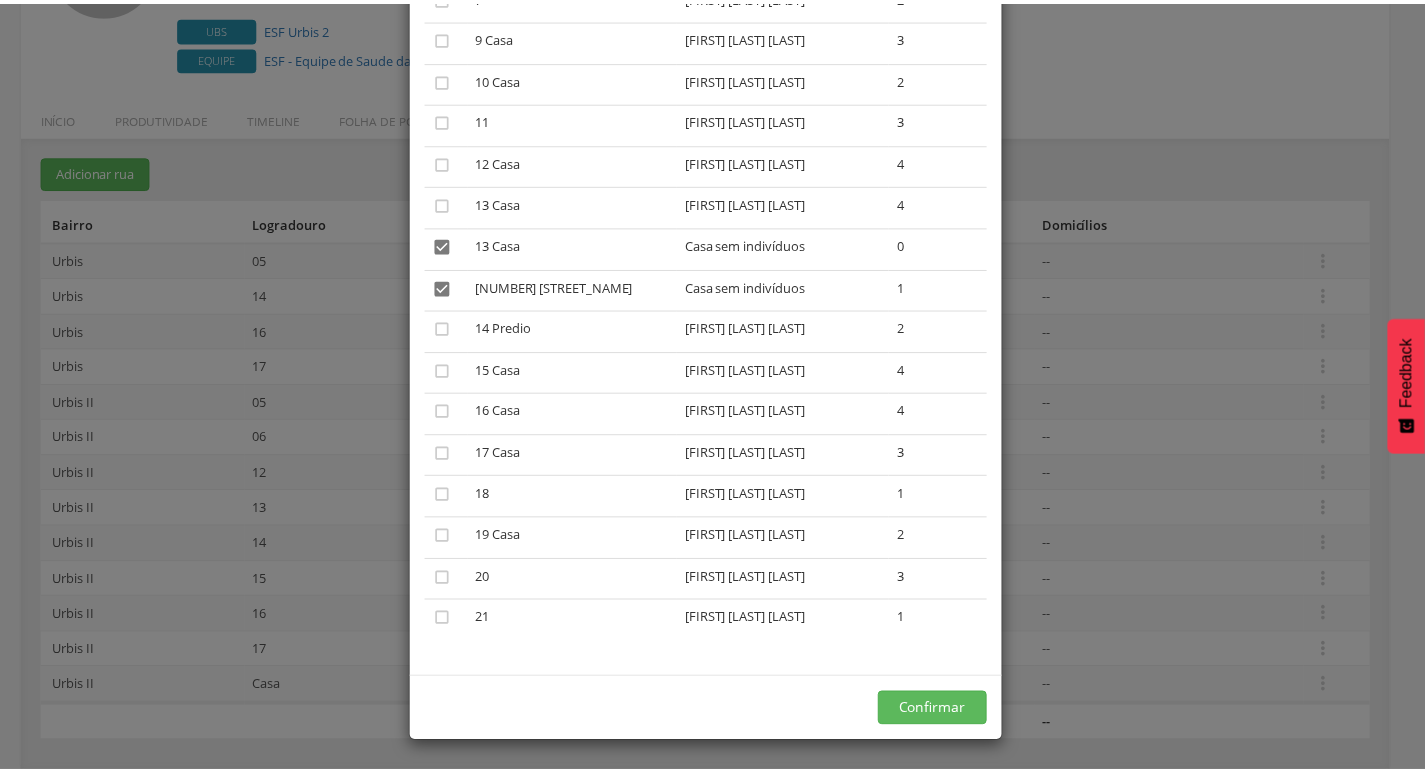 scroll, scrollTop: 504, scrollLeft: 0, axis: vertical 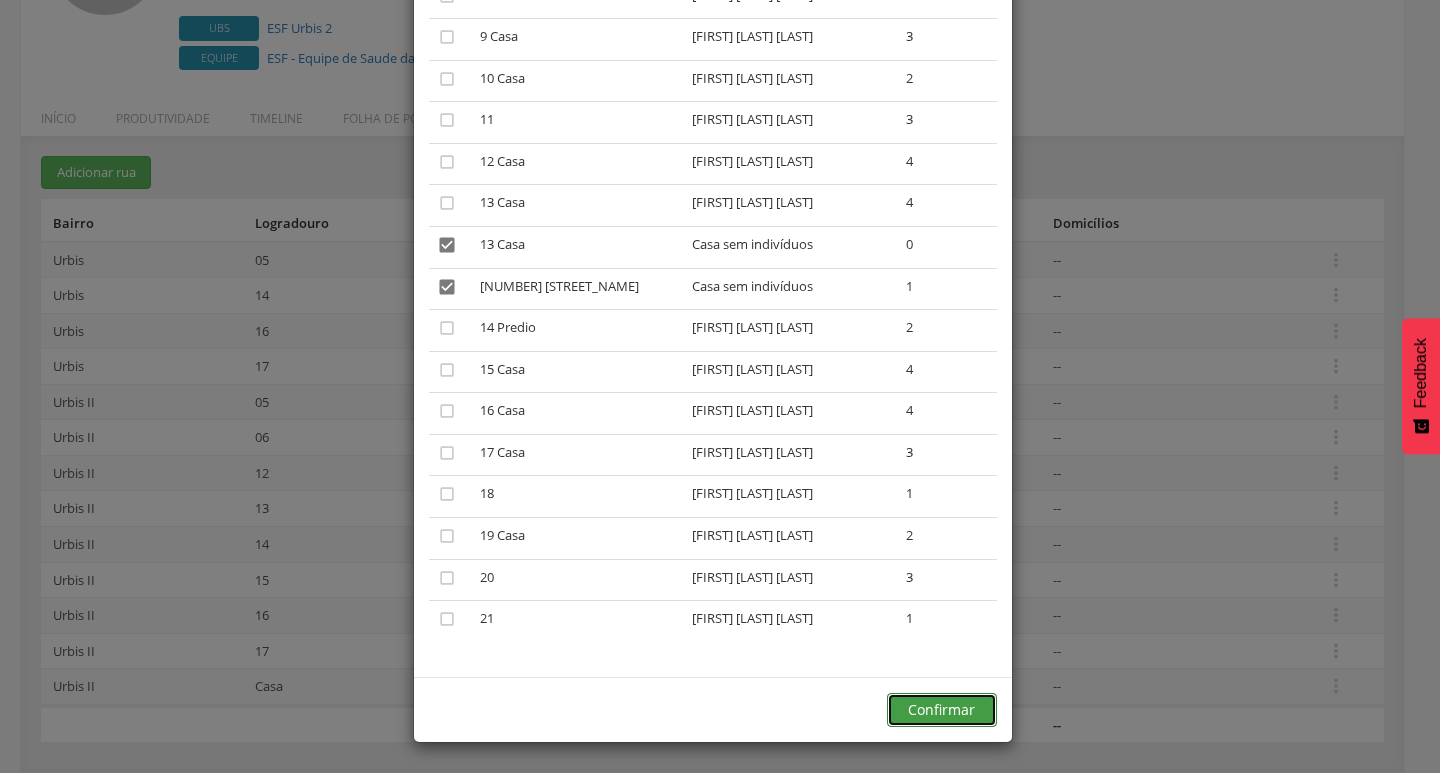 click on "Confirmar" at bounding box center [942, 710] 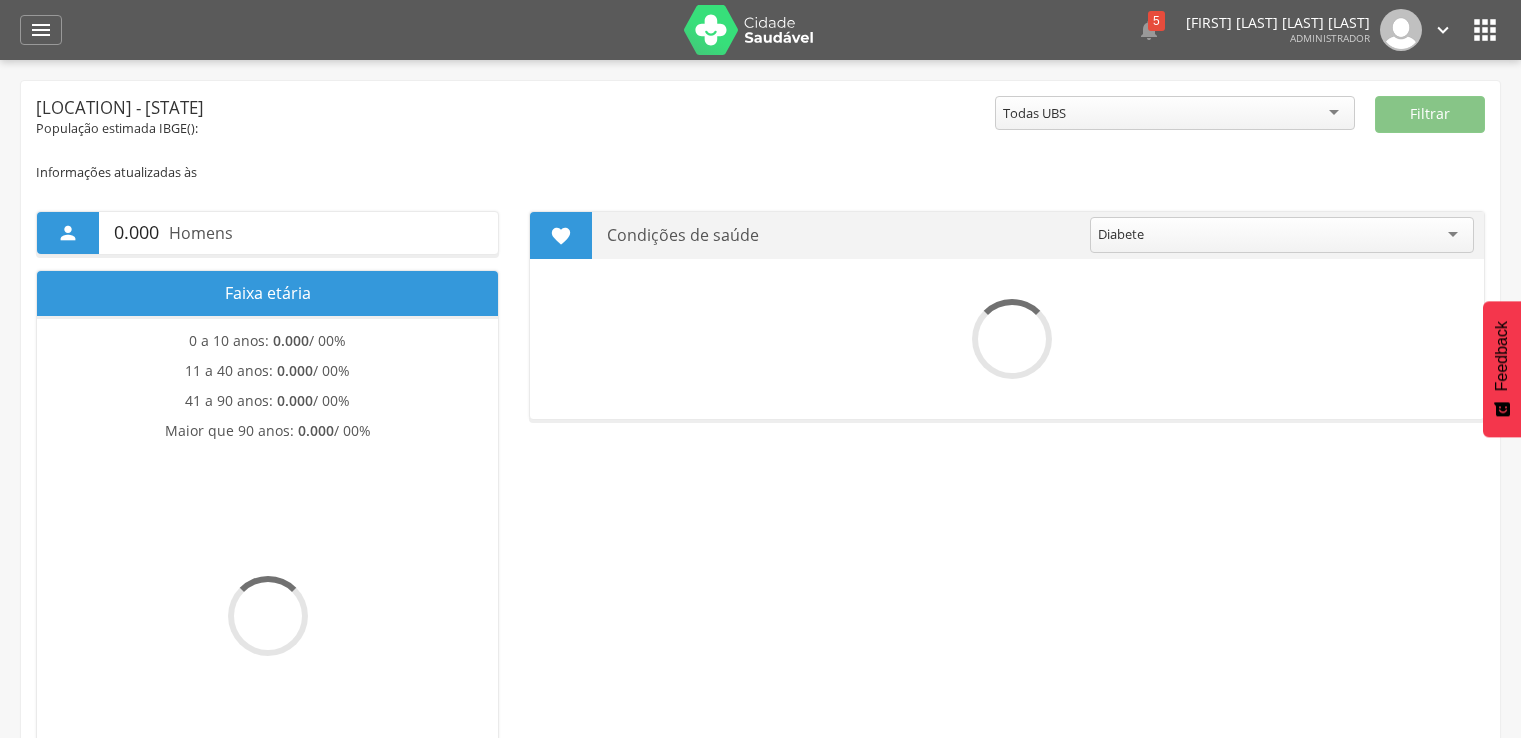 click on "
Dashboard
Supervisão
Produtividade
Mapa da cidade
Mapa de cobertura
Ranking
App desatualizado
Última sincronização
Painel de monitoramento
Indicadores
Bolsa Família
Colo de Útero e Mama
Controle Aedes
Controle DCNT
Mortalidade Infantil
Mortalidade Materna
Saúde Mental
Pessoas com Deficiência
Pré-Natal
Puericultura
Sala de situação
Mapa dinâmico
Buscas ativas
Indivíduos
Admin
Mapeamento
Ruas
Localidades
Tipos de mapeamento
Endemias
Indicadores Entomólogicos
Supervisão
Mapa de endemias
Ranking do ACE
Acompanhamento PNCD
Gerenciar
Ciclos
Estratos
Atividades" at bounding box center [760, 30] 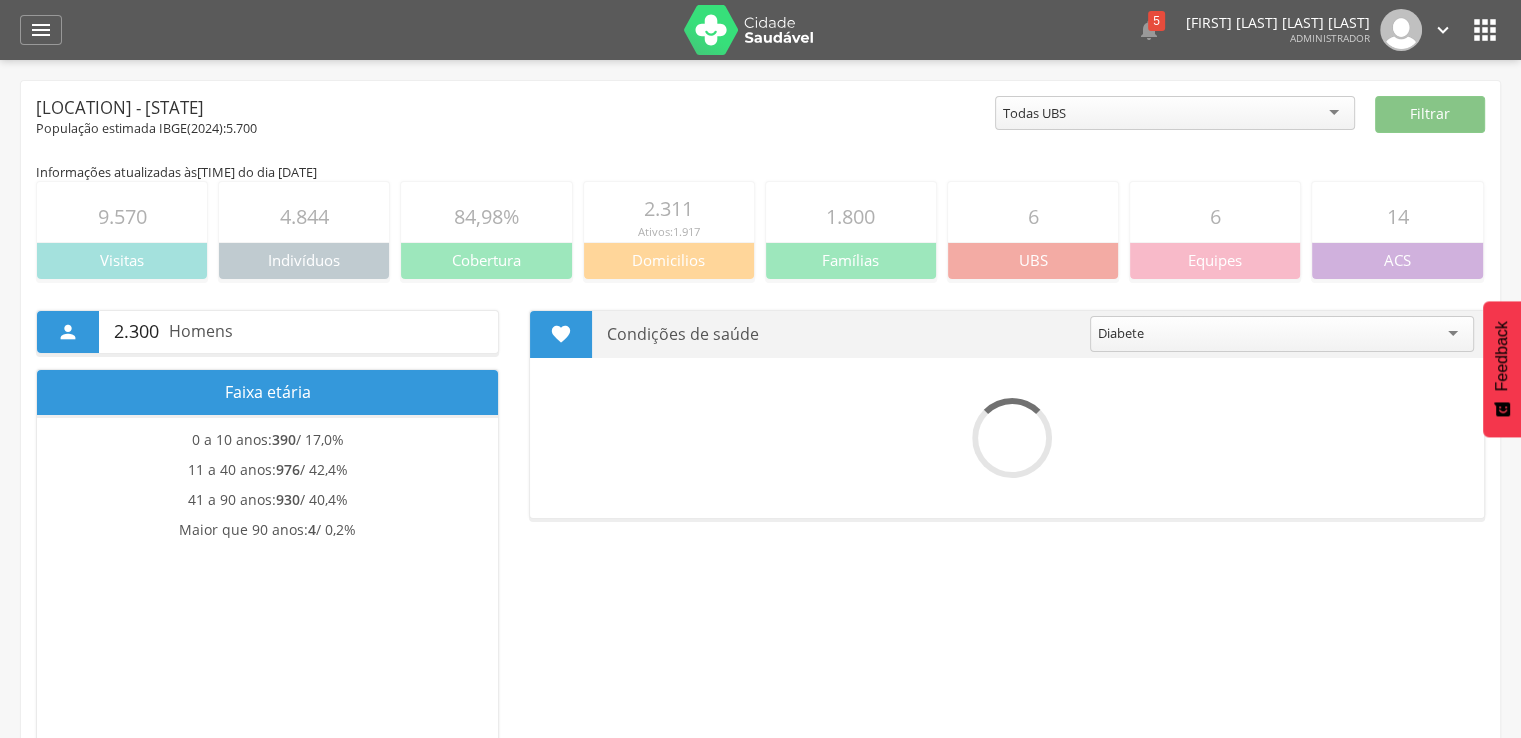 click on "" at bounding box center (1485, 30) 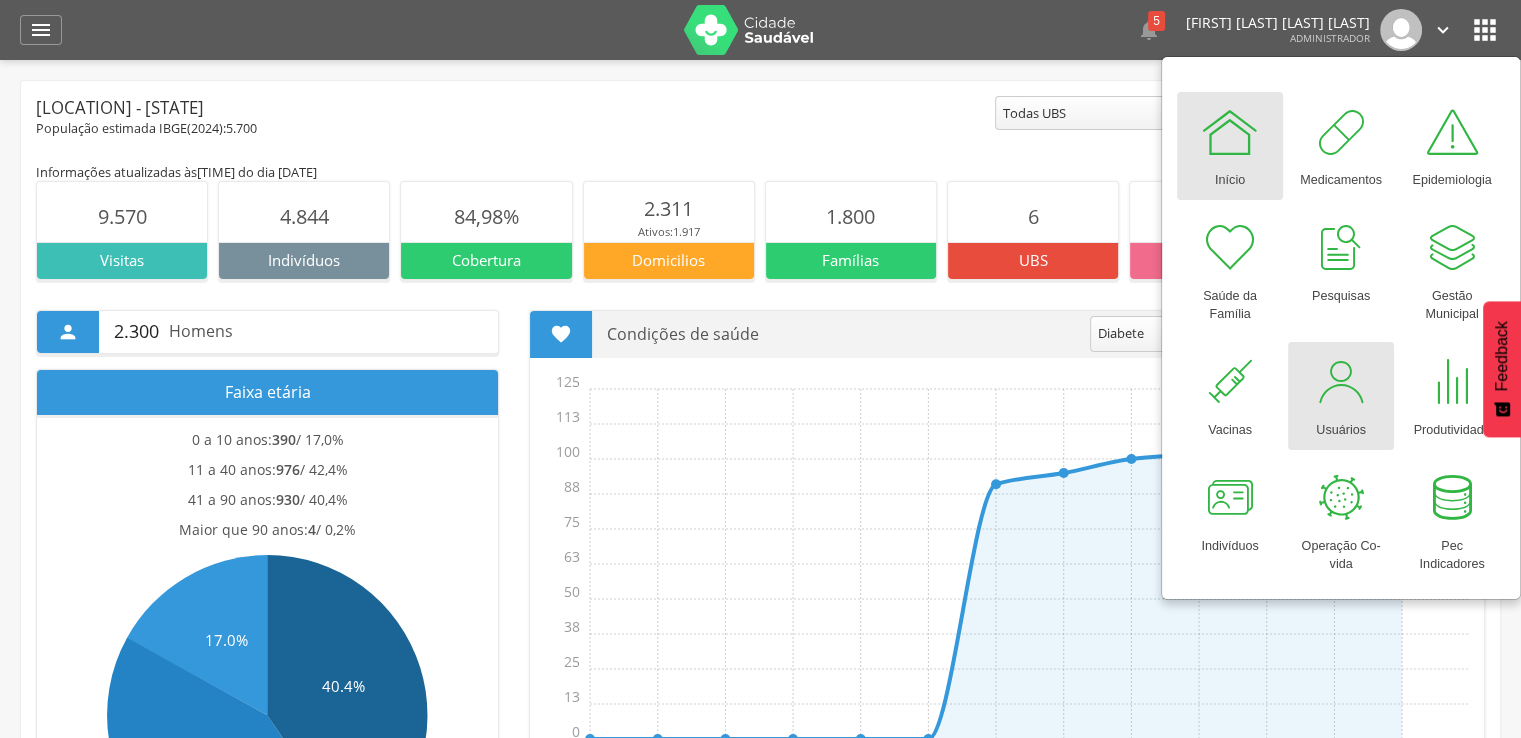 click at bounding box center [1341, 382] 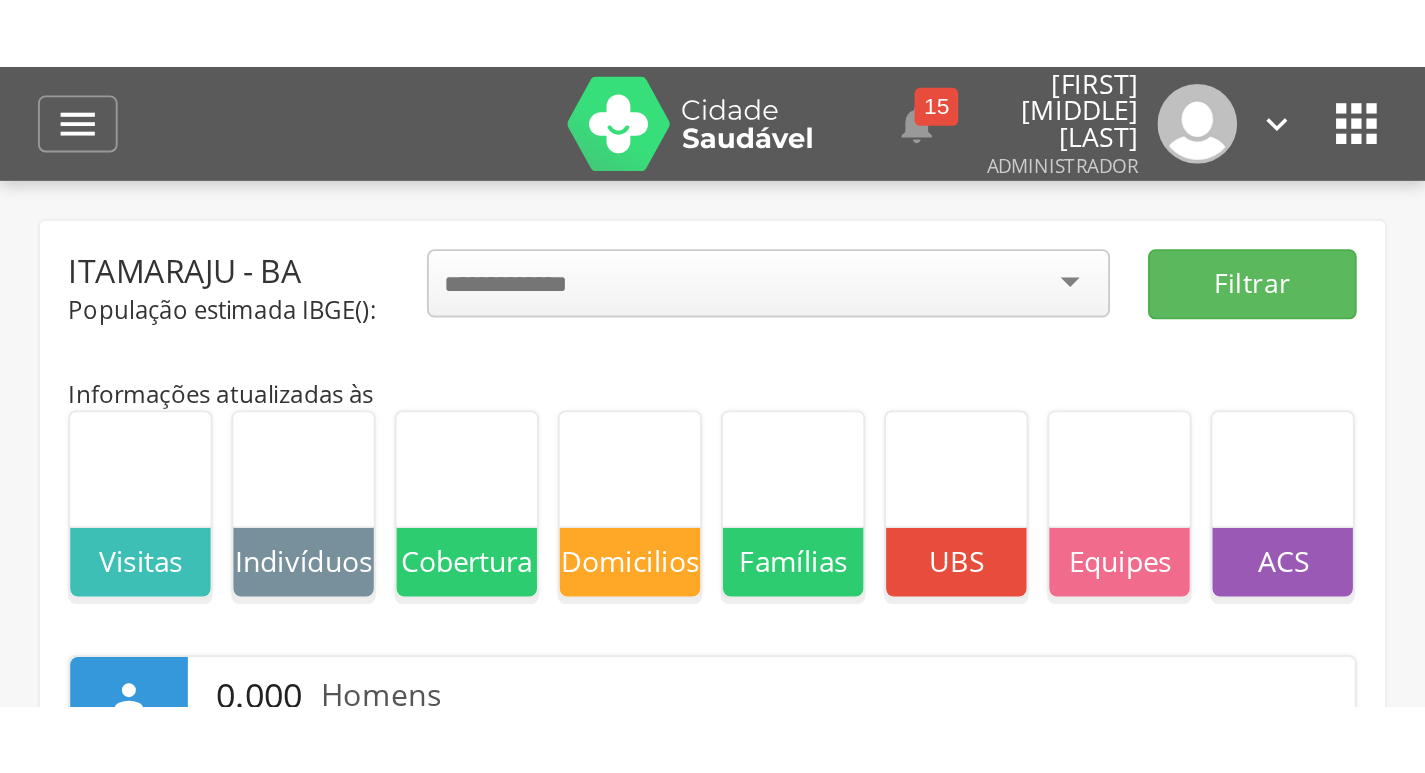 scroll, scrollTop: 0, scrollLeft: 0, axis: both 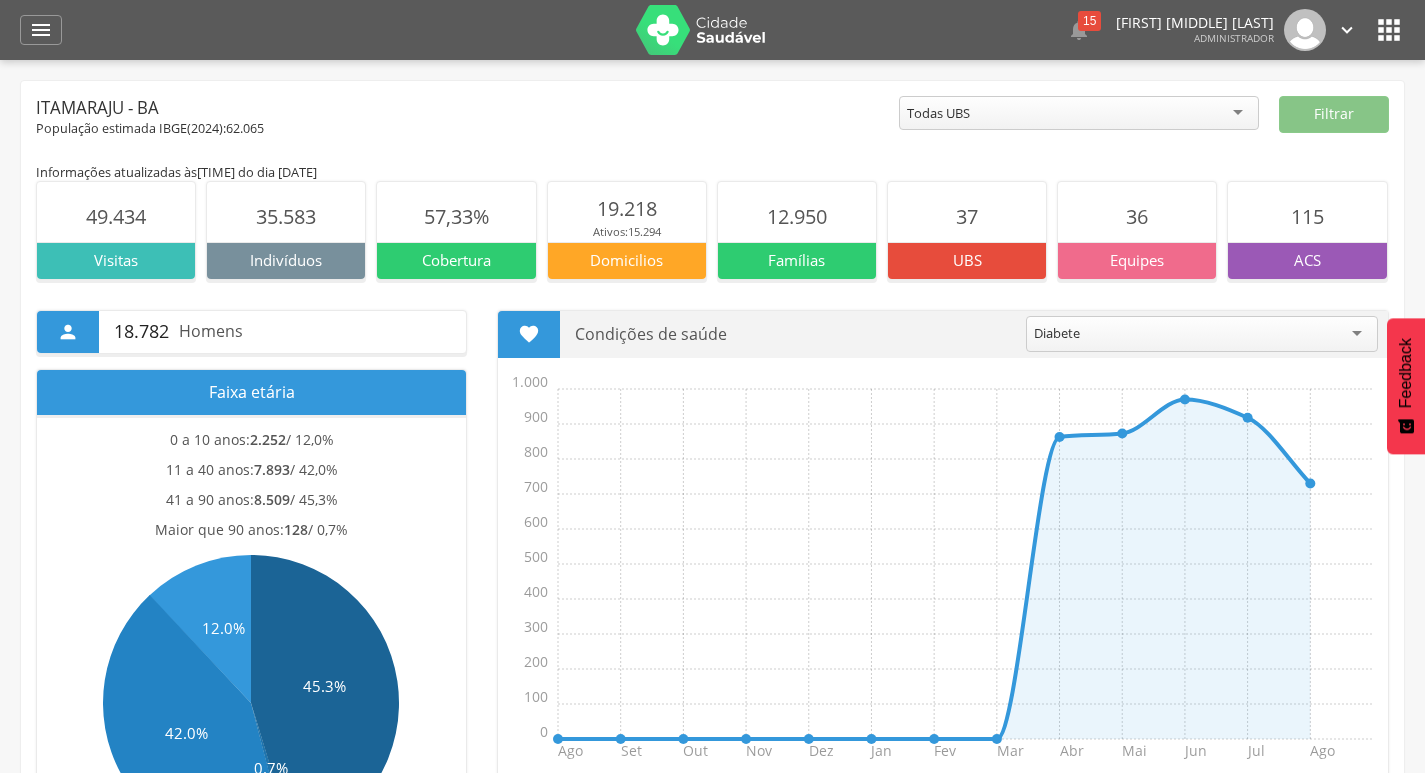 click on "" at bounding box center [1389, 30] 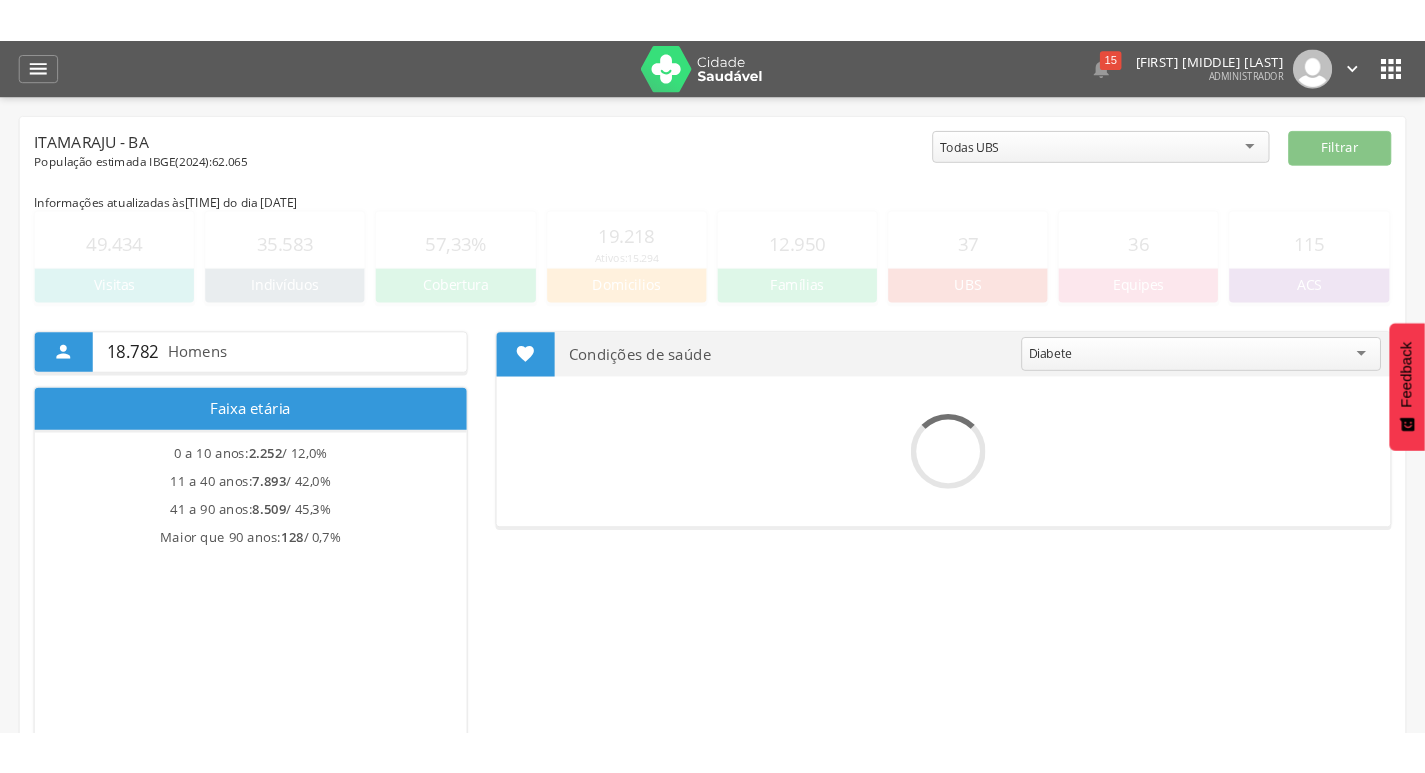 scroll, scrollTop: 0, scrollLeft: 0, axis: both 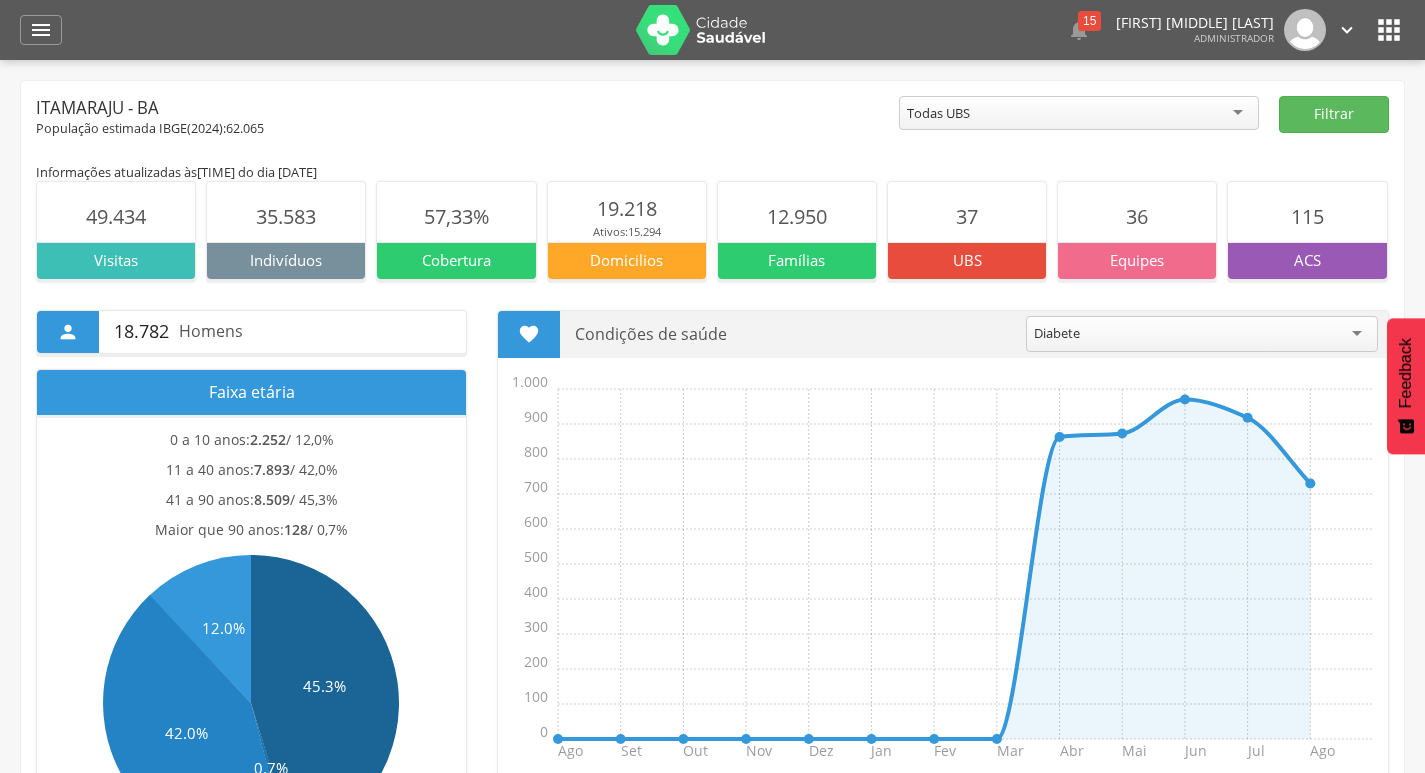 click on "
Dashboard
Supervisão
Produtividade
Mapa da cidade
Mapa de cobertura
Ranking
App desatualizado
Última sincronização
Painel de monitoramento
Indicadores
Bolsa Família
Colo de Útero e Mama
Controle Aedes
Controle DCNT
Mortalidade Infantil
Mortalidade Materna
Saúde Mental
Pessoas com Deficiência
Pré-Natal
Puericultura
Sala de situação
Mapa dinâmico
Buscas ativas
Indivíduos
Admin
Mapeamento
Ruas
Tipos de mapeamento
Relatórios
Acompanhamento
Personalizados
Mapeamentos
Atendimentos
Suporte
0

15
 " at bounding box center (712, 30) 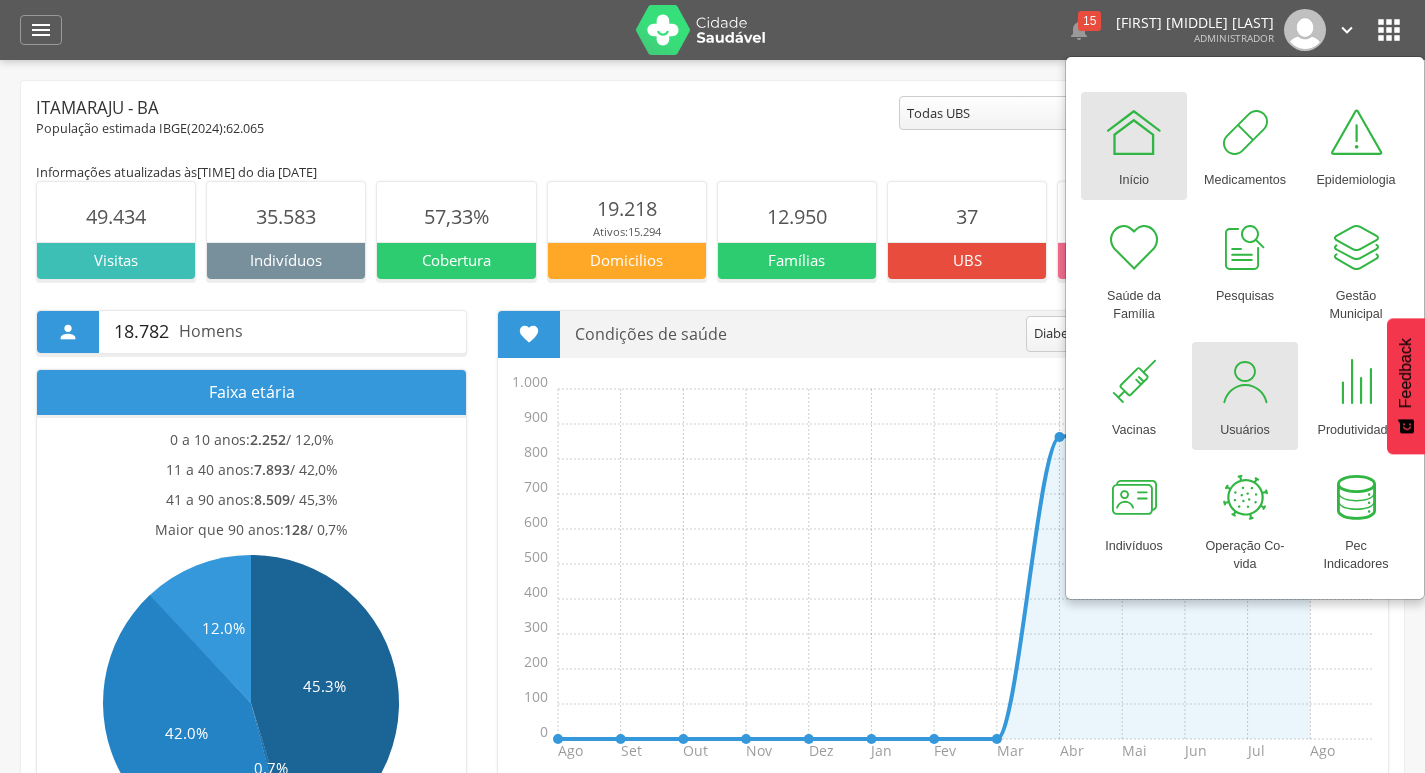 click at bounding box center [1245, 382] 